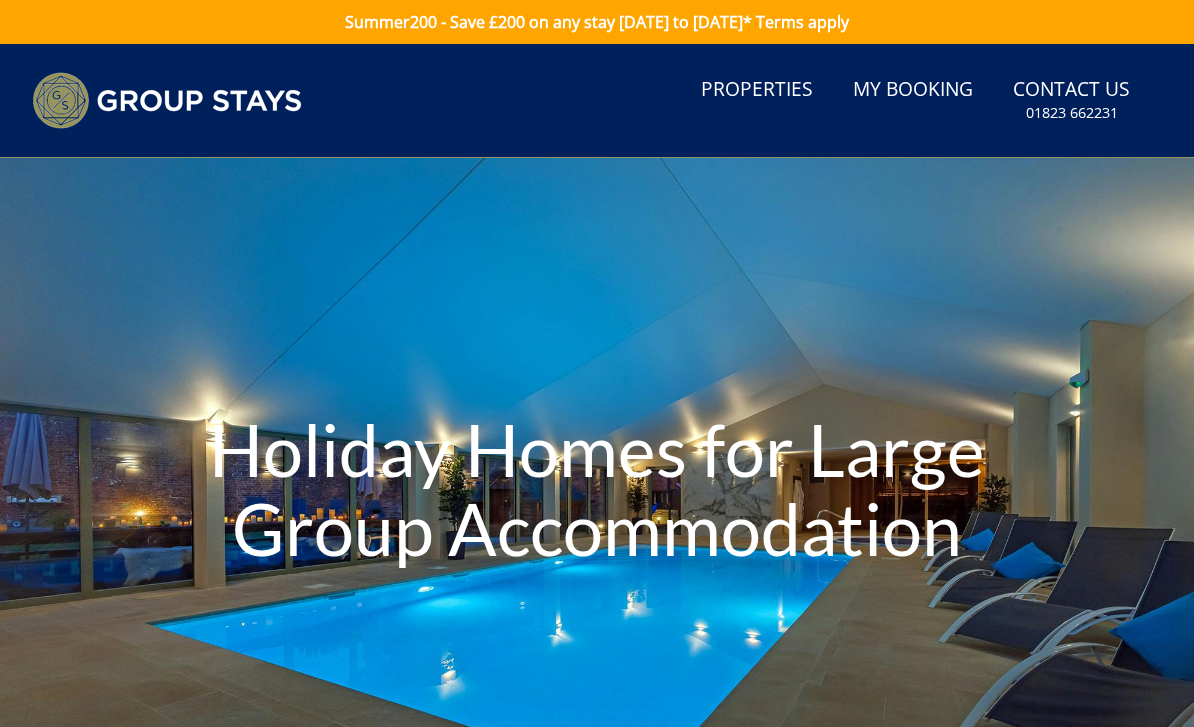 scroll, scrollTop: 0, scrollLeft: 0, axis: both 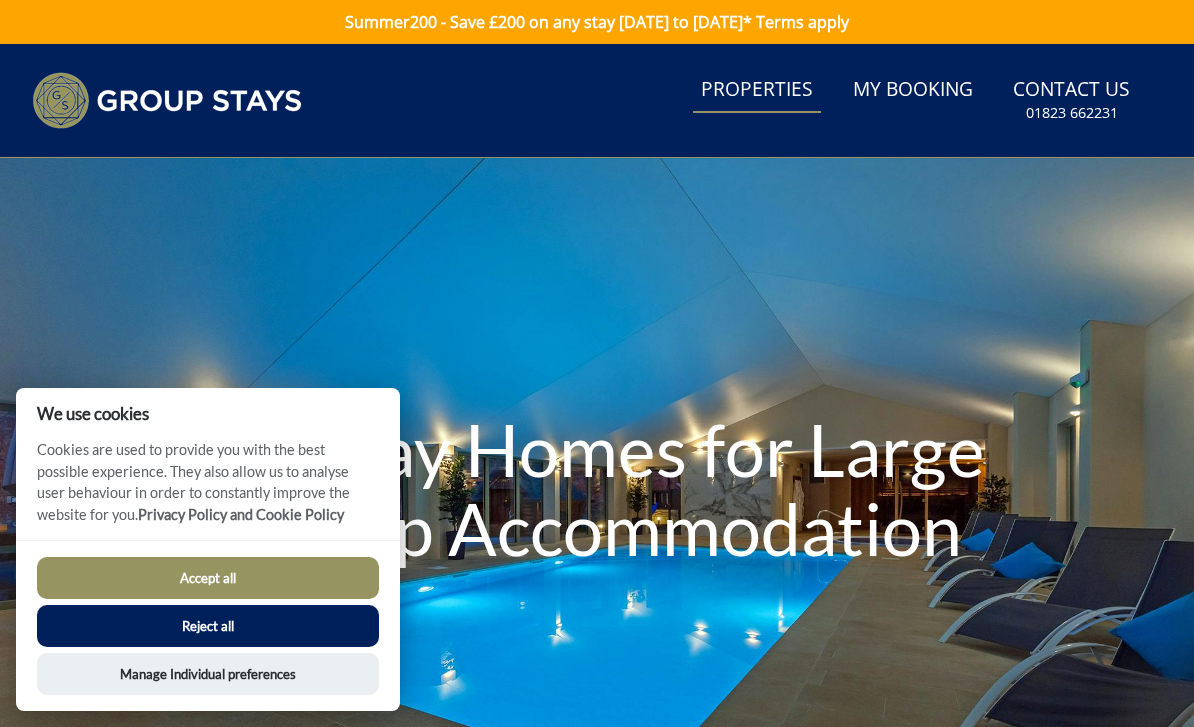click on "Properties" at bounding box center [757, 90] 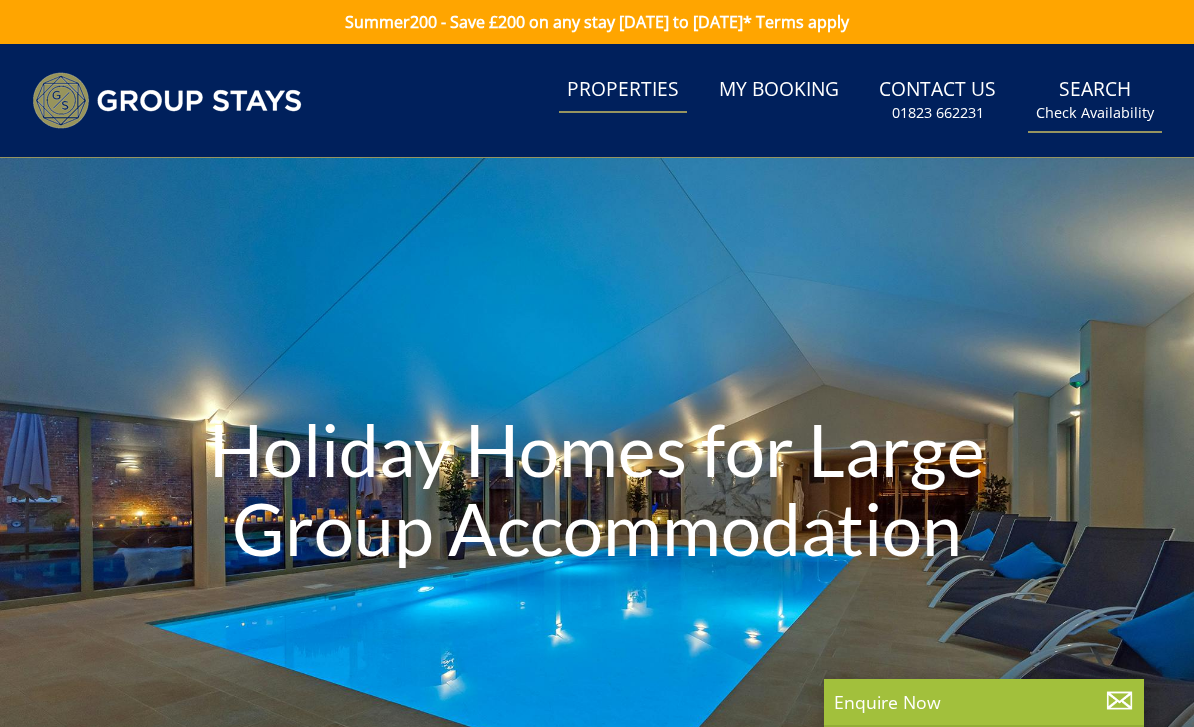 click on "Check Availability" at bounding box center [1095, 113] 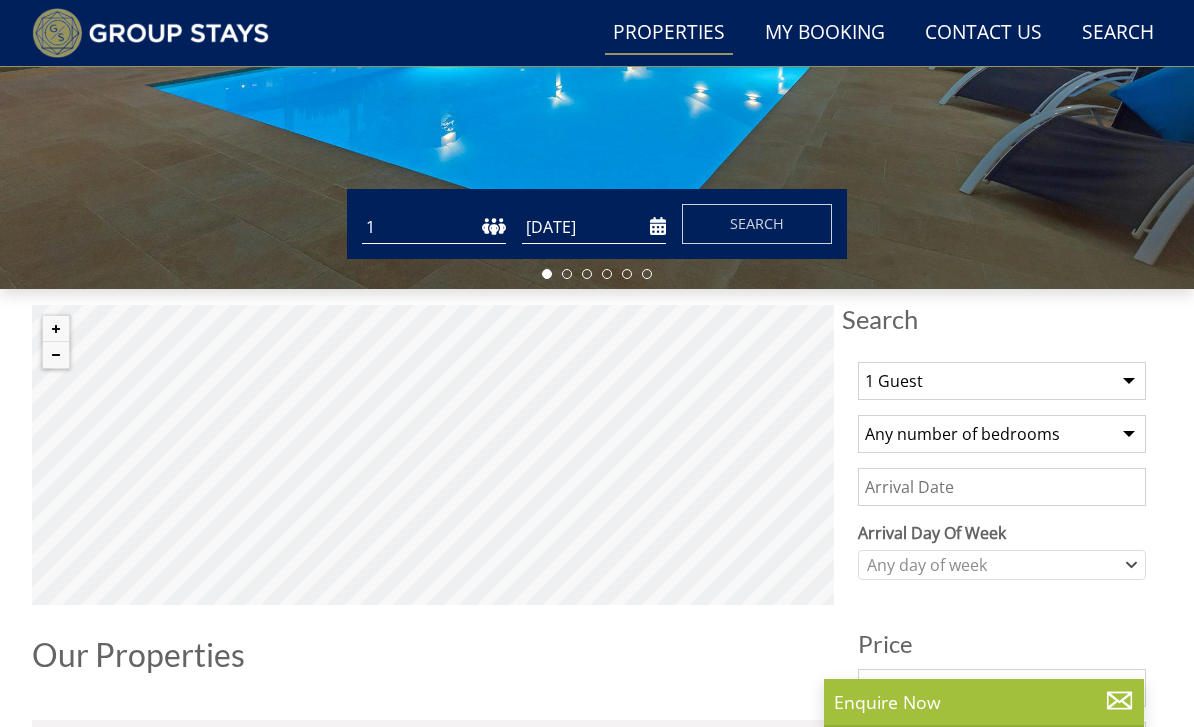 click on "[DATE]" at bounding box center [594, 227] 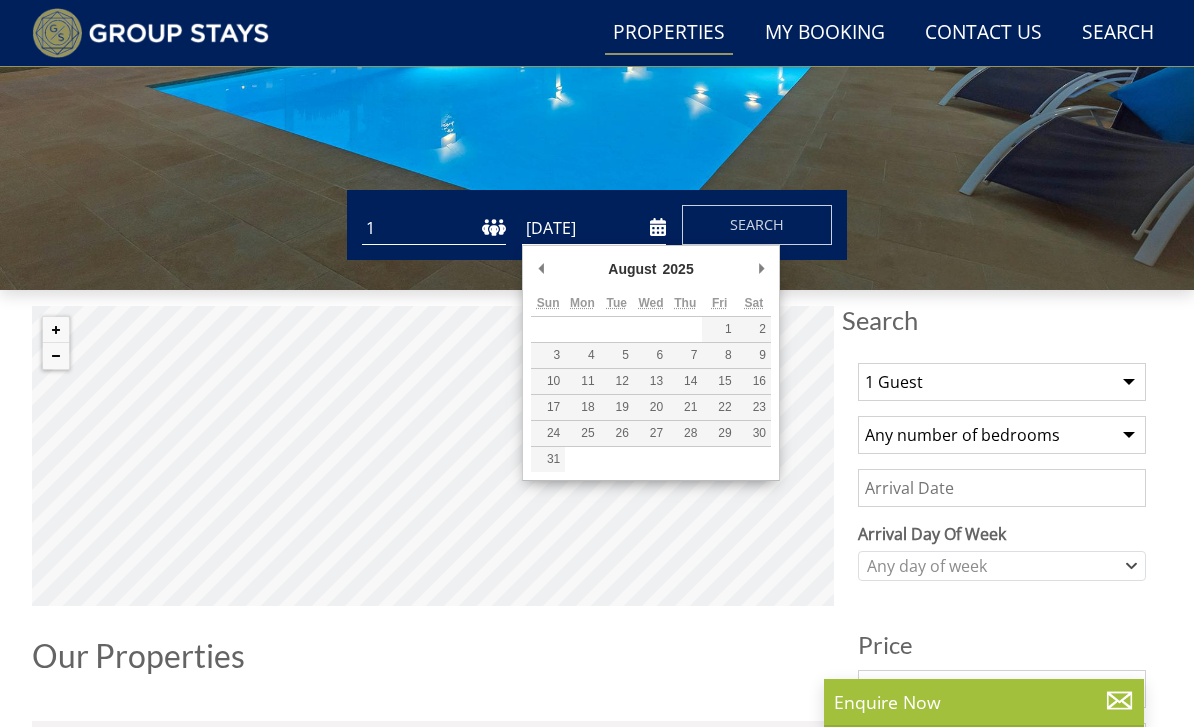 type on "[DATE]" 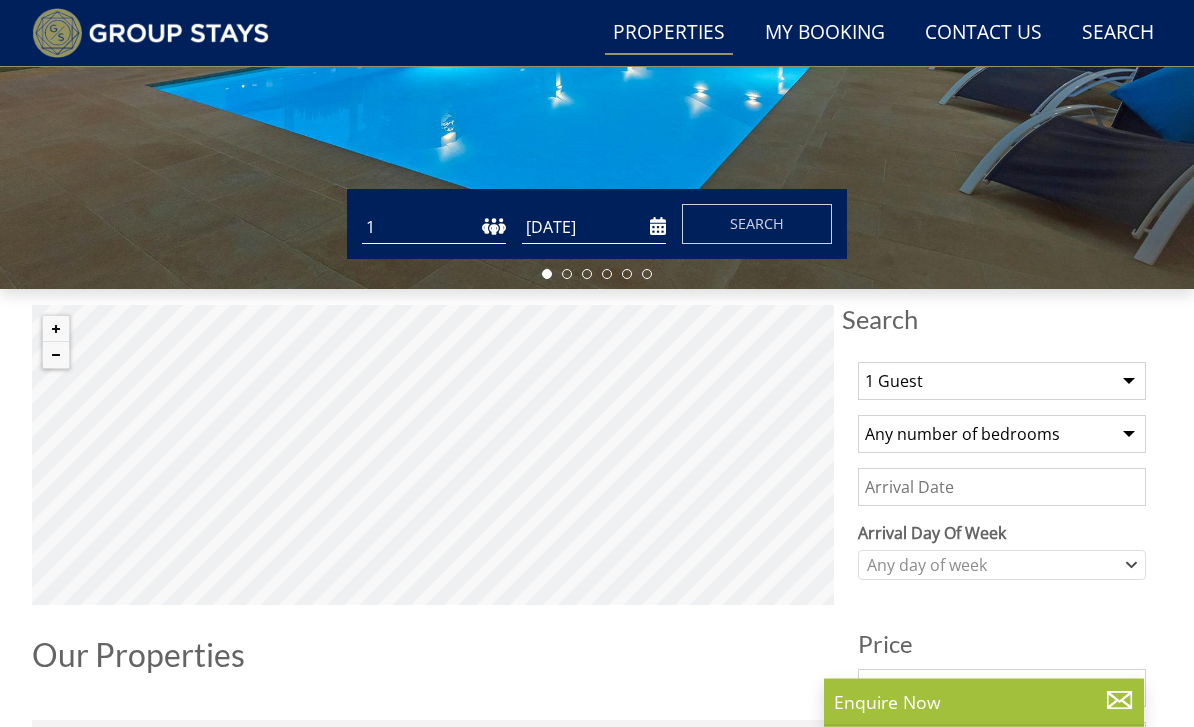 click on "1
2
3
4
5
6
7
8
9
10
11
12
13
14
15
16
17
18
19
20
21
22
23
24
25
26
27
28
29
30
31
32
33
34
35
36
37
38
39
40
41
42
43
44
45
46
47
48
49
50" at bounding box center [434, 228] 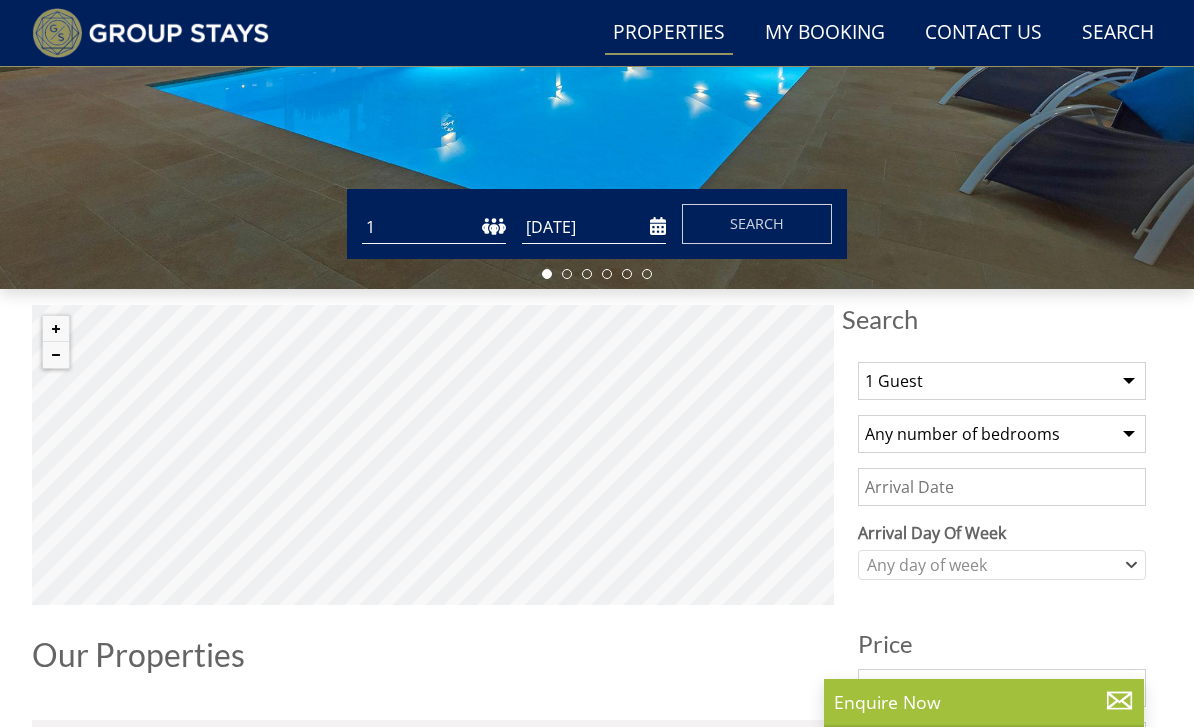 select on "14" 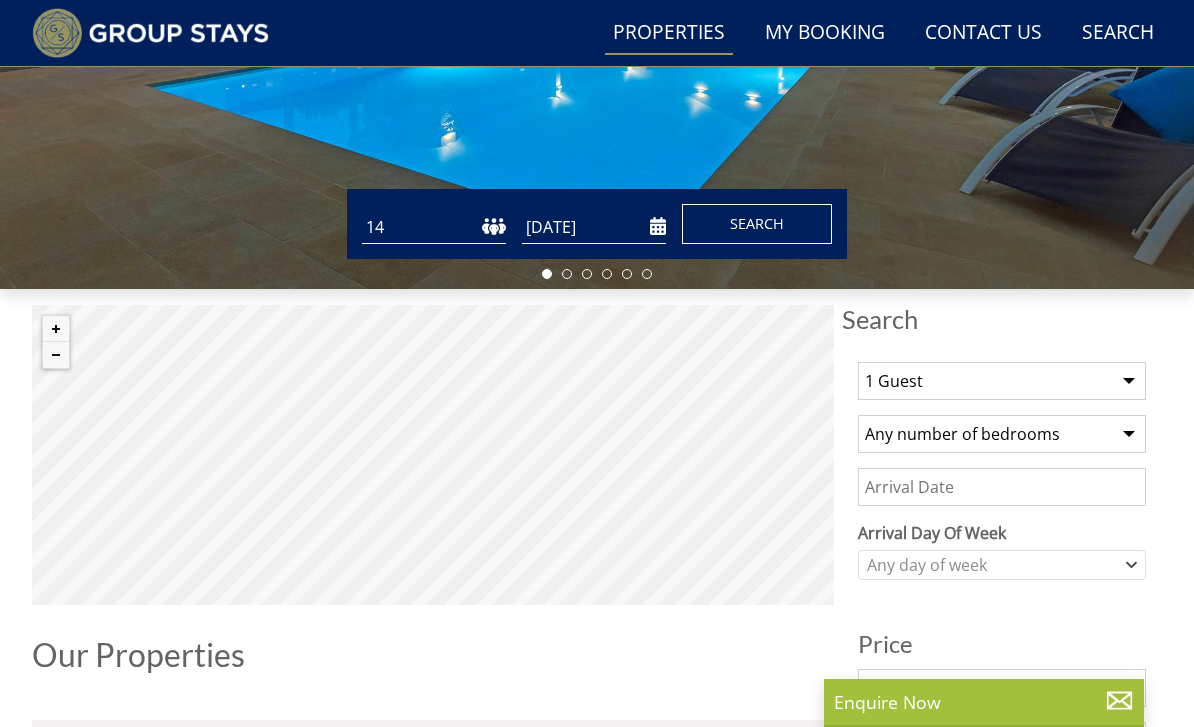 click on "Search" at bounding box center (757, 223) 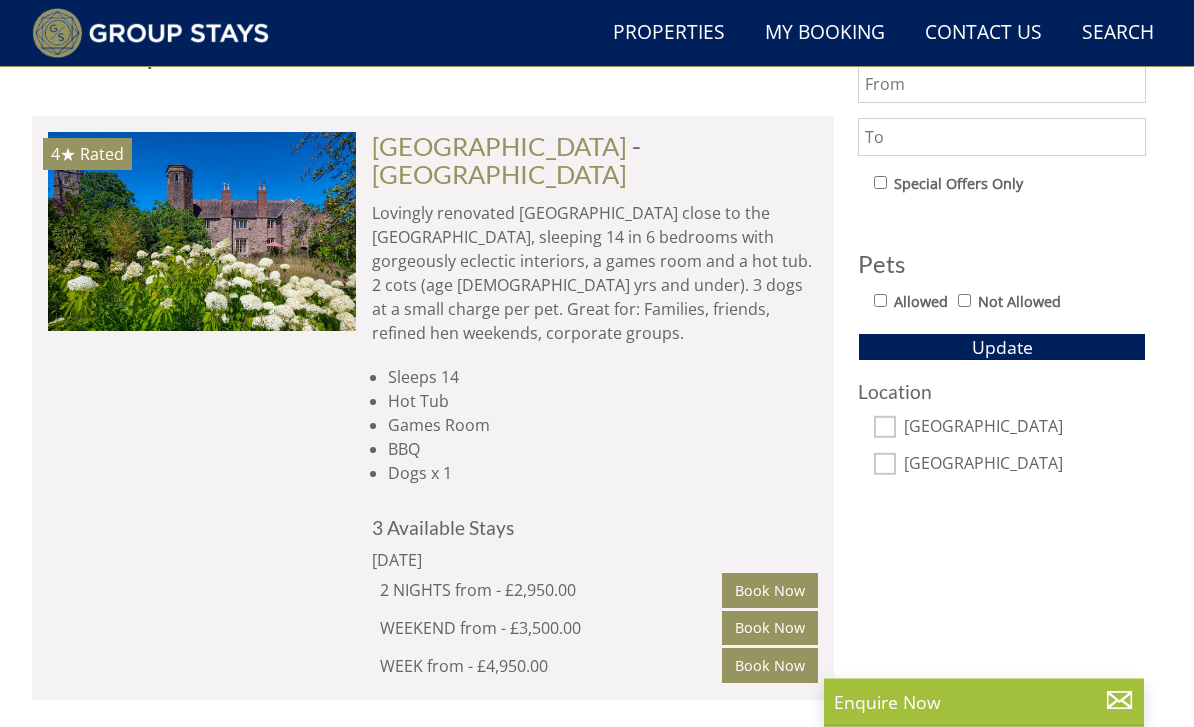 scroll, scrollTop: 1095, scrollLeft: 0, axis: vertical 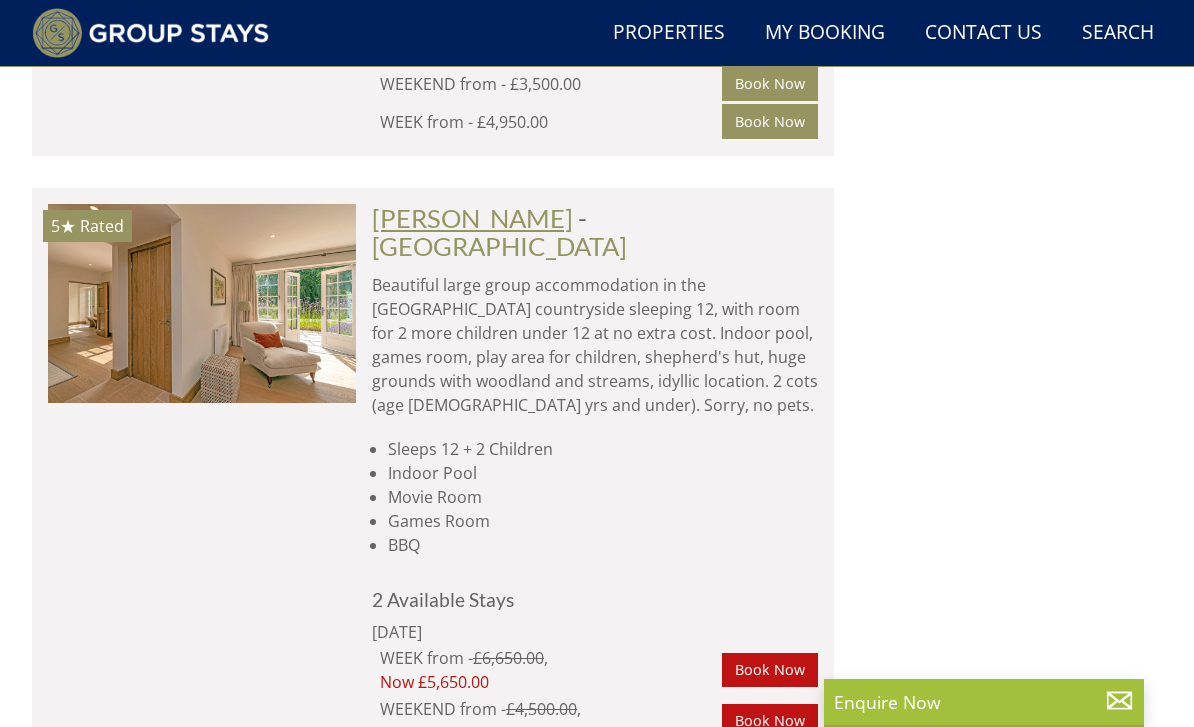 click on "[PERSON_NAME]" at bounding box center [472, 218] 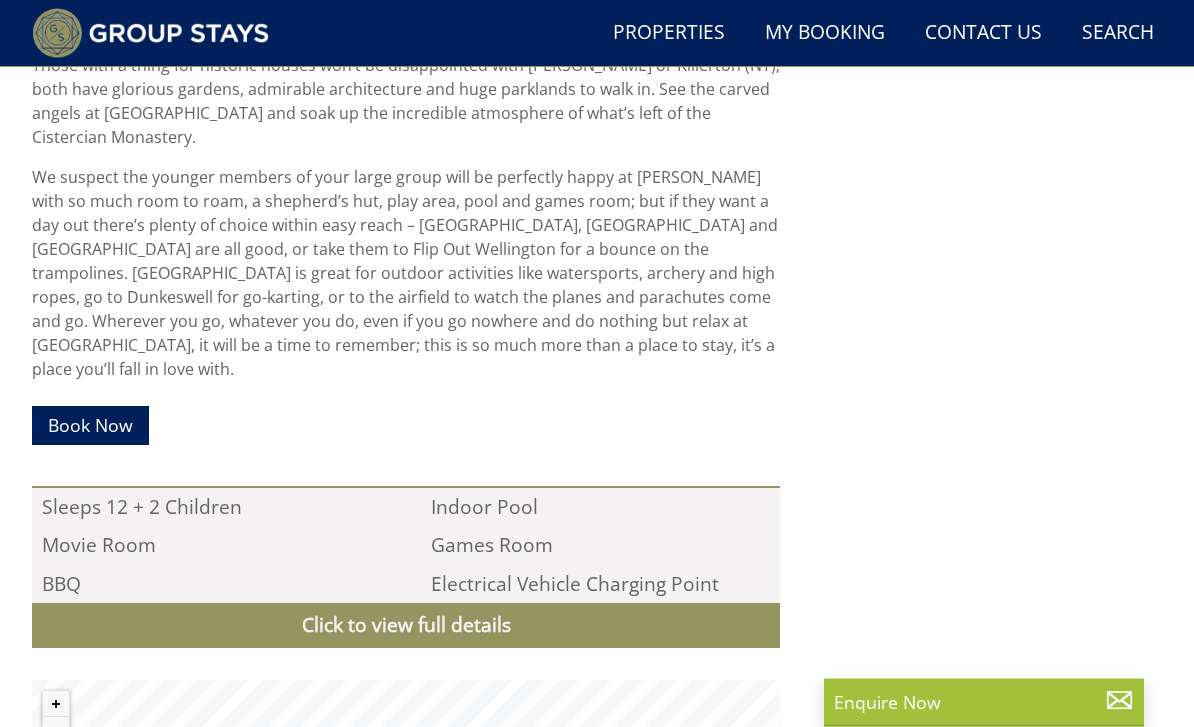 scroll, scrollTop: 1811, scrollLeft: 0, axis: vertical 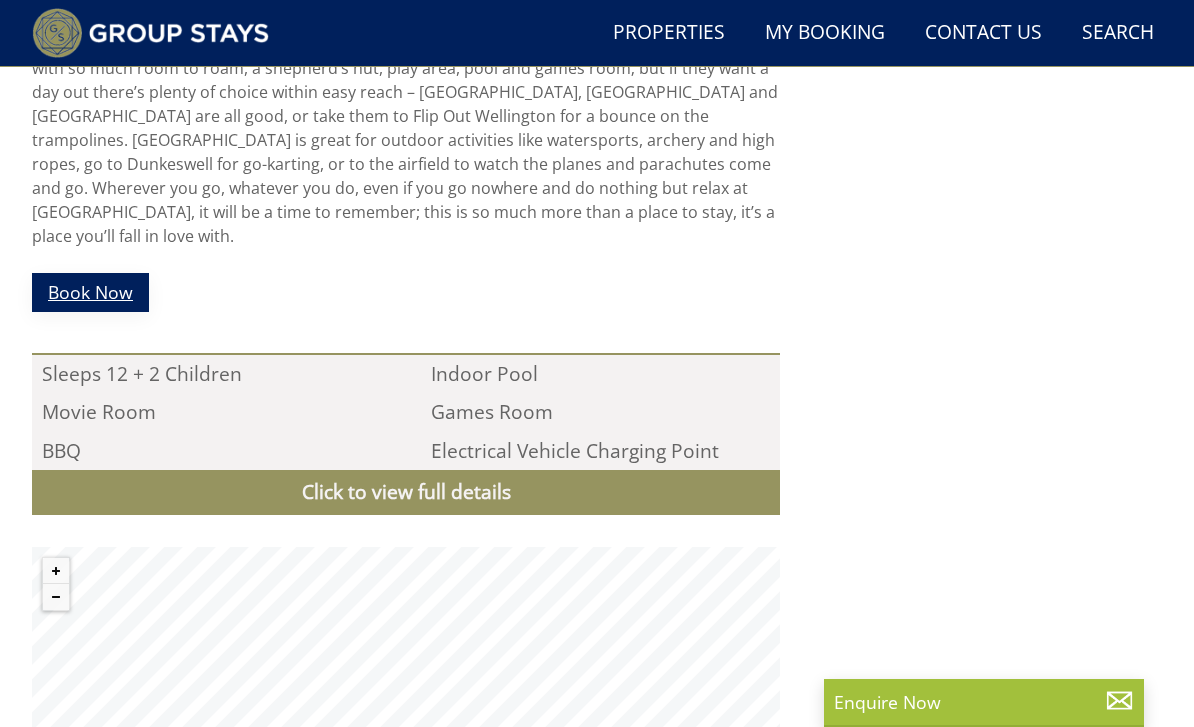 click on "Book Now" at bounding box center [90, 292] 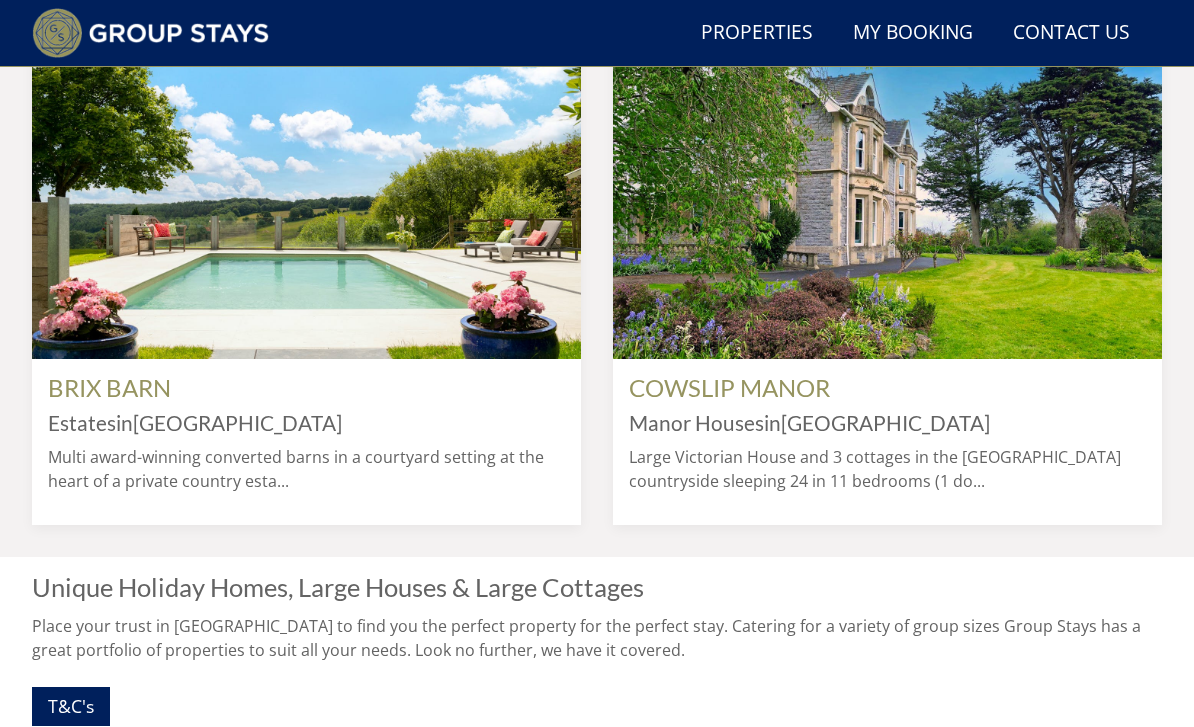 scroll, scrollTop: 1637, scrollLeft: 0, axis: vertical 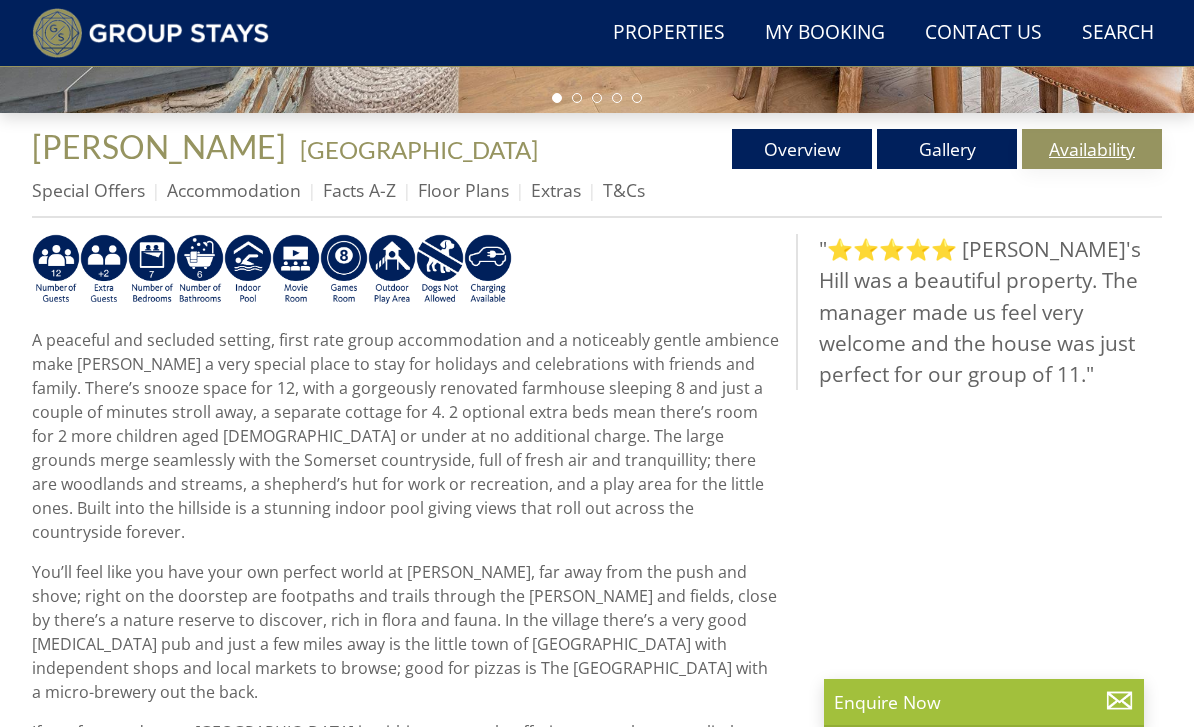 click on "Availability" at bounding box center (1092, 149) 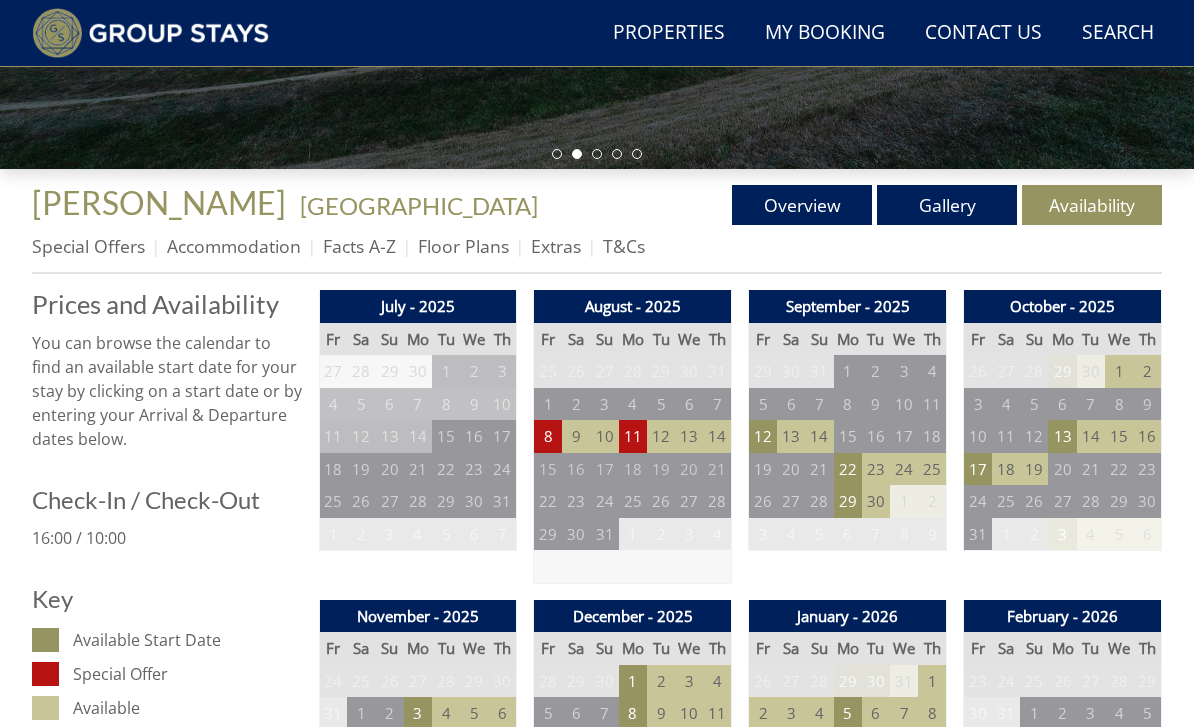 scroll, scrollTop: 611, scrollLeft: 0, axis: vertical 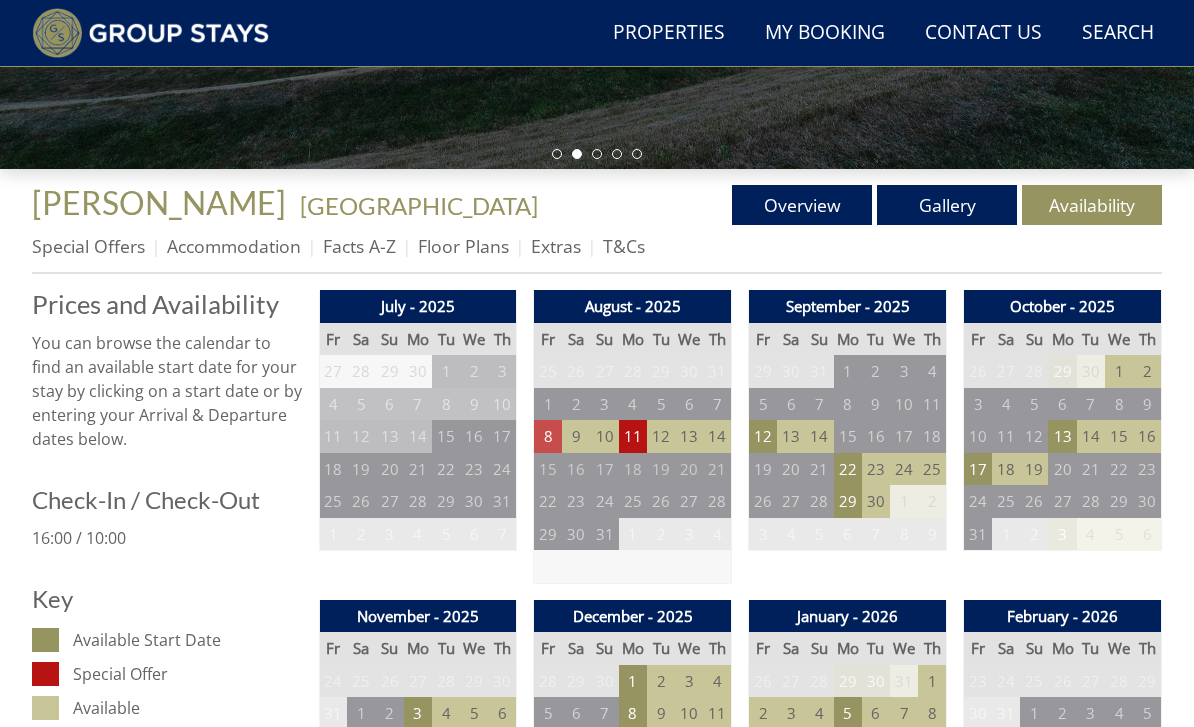 click on "8" at bounding box center [548, 436] 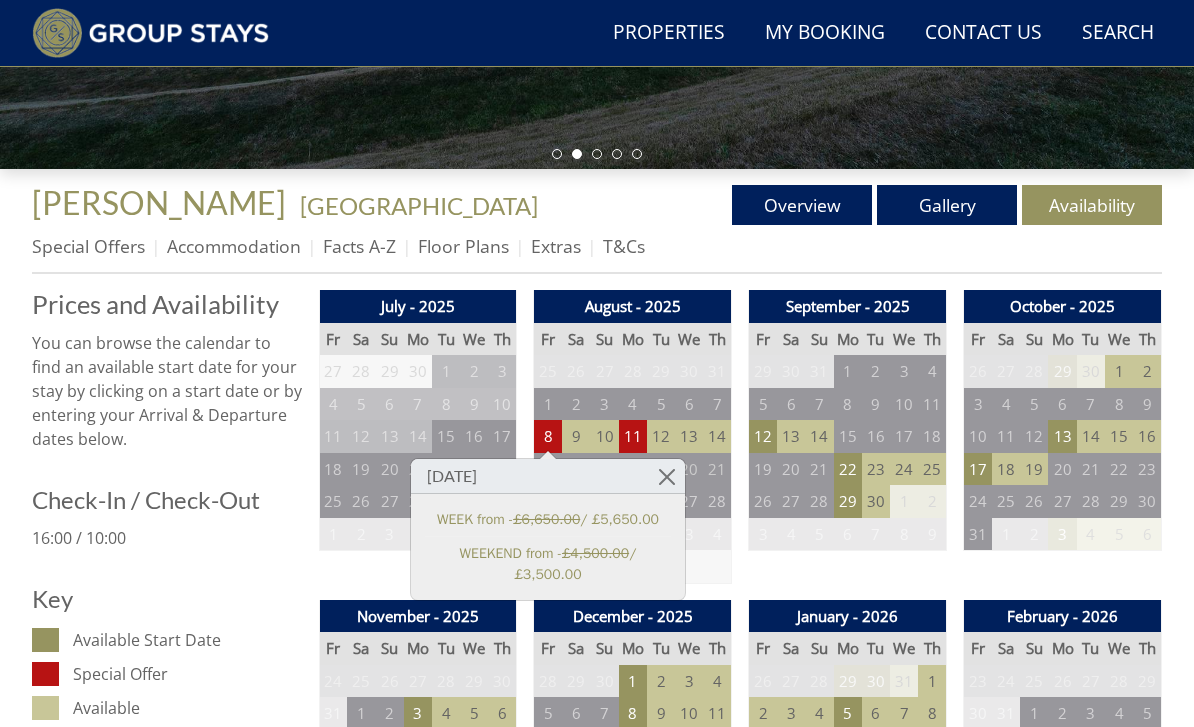 click on "10" at bounding box center [604, 436] 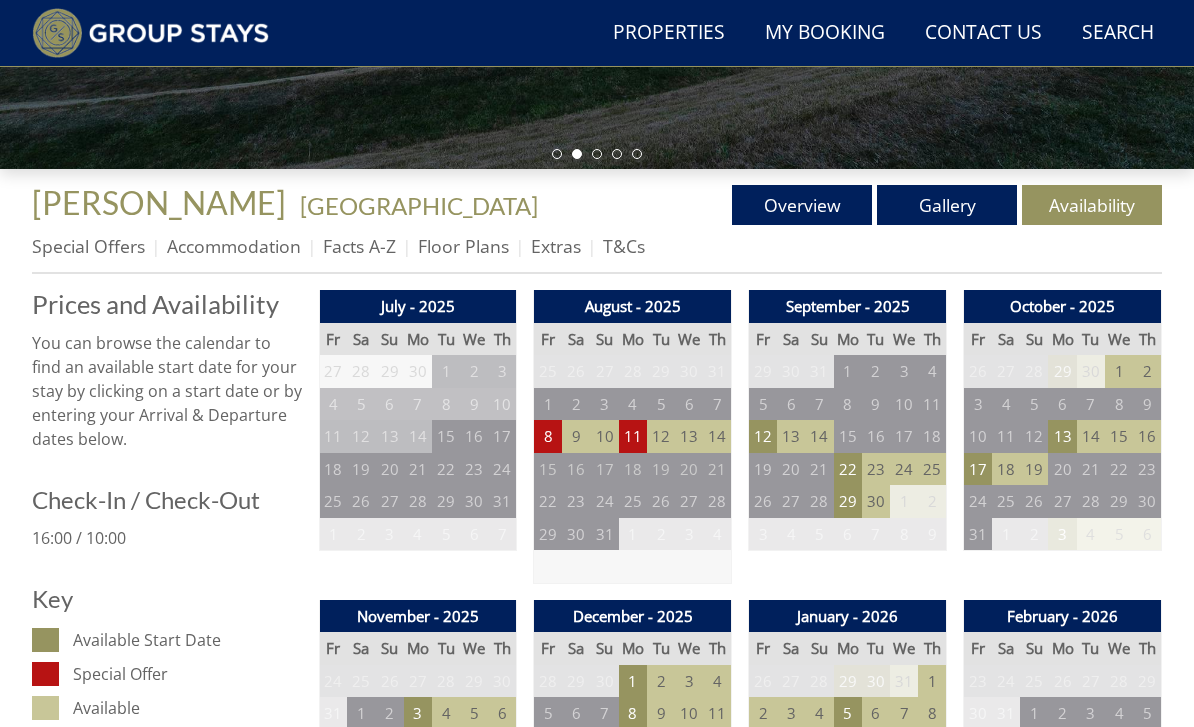 click on "10" at bounding box center [604, 436] 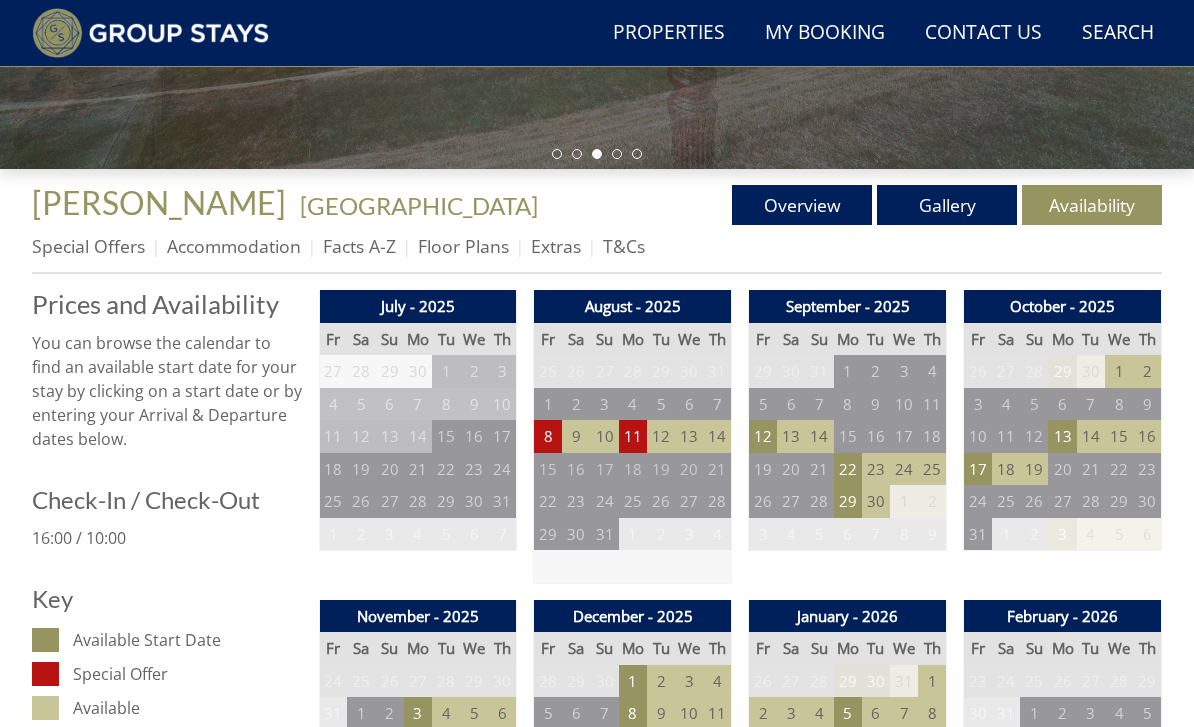 click on "9" at bounding box center [576, 436] 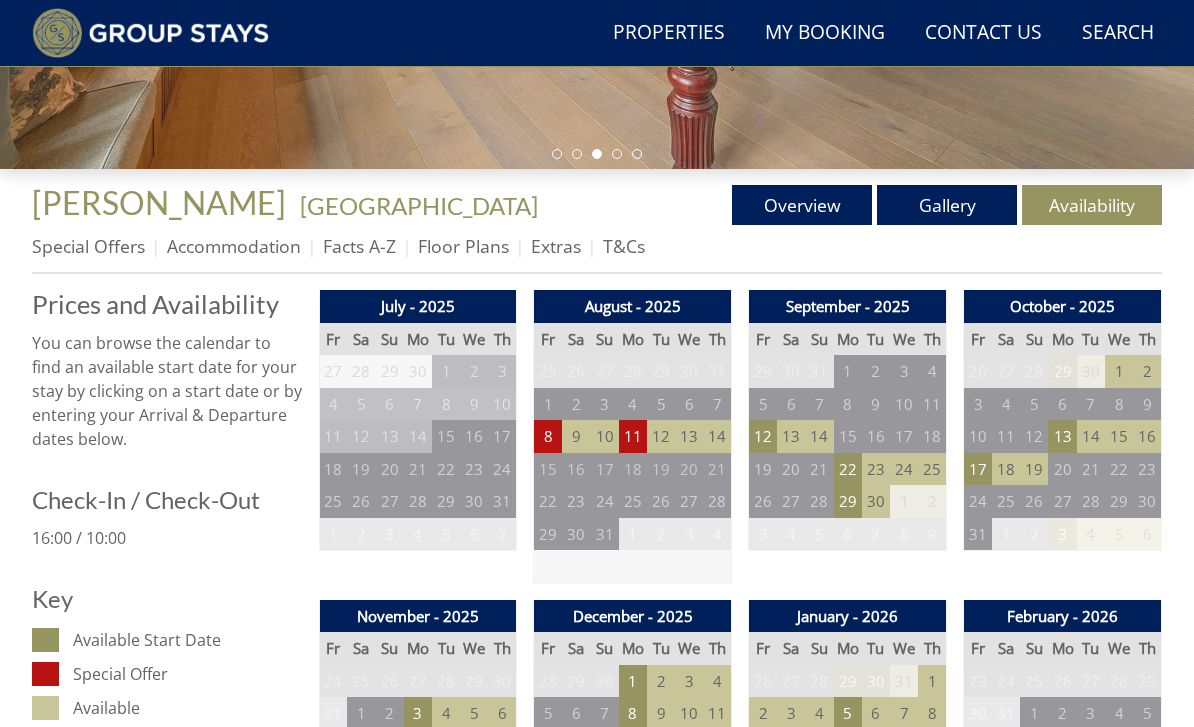 click on "9" at bounding box center (576, 436) 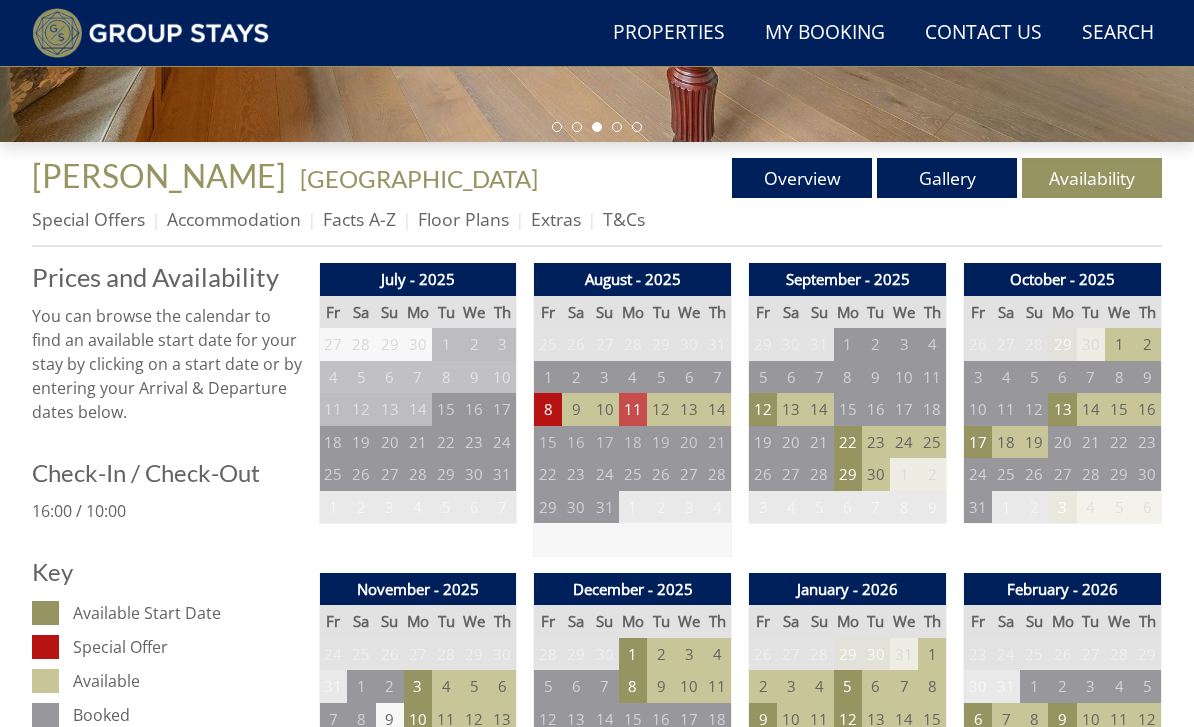scroll, scrollTop: 638, scrollLeft: 0, axis: vertical 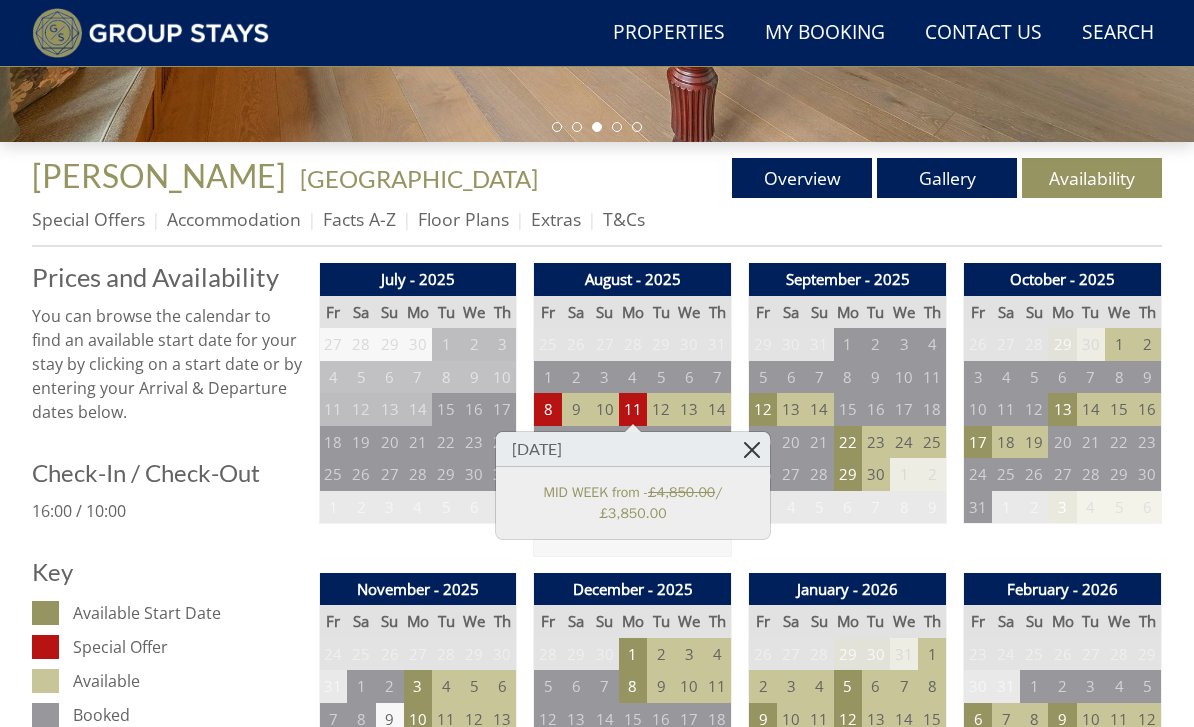 click at bounding box center (752, 449) 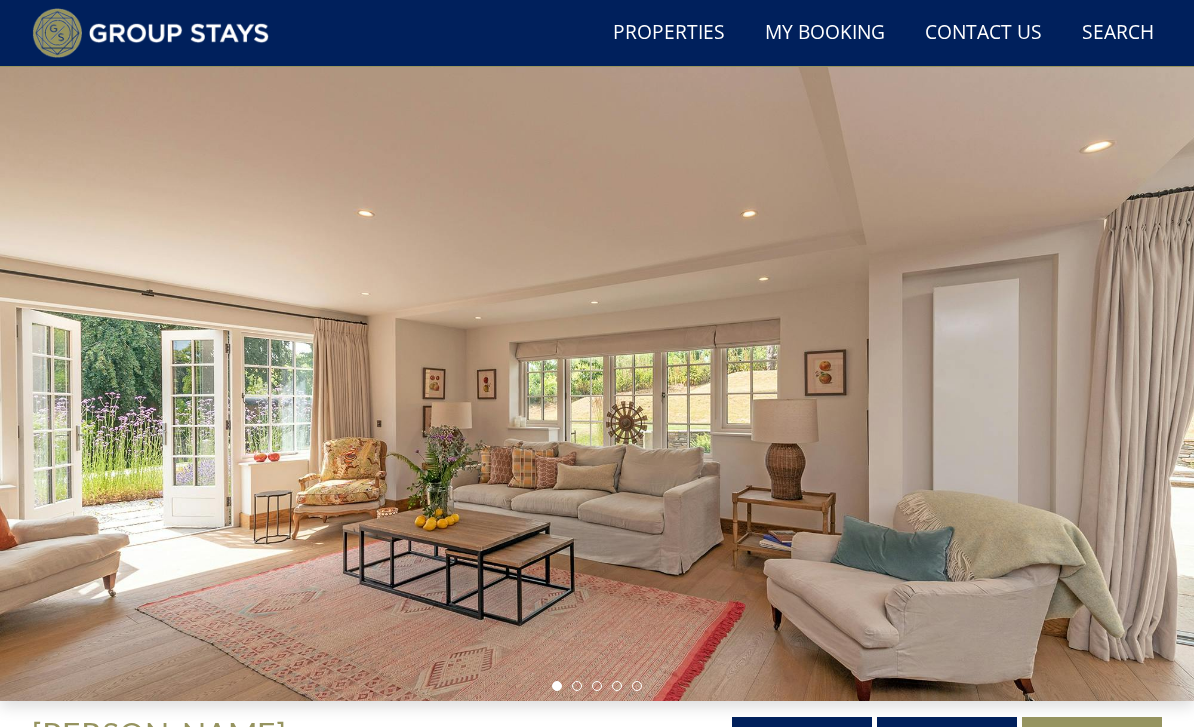 scroll, scrollTop: 0, scrollLeft: 0, axis: both 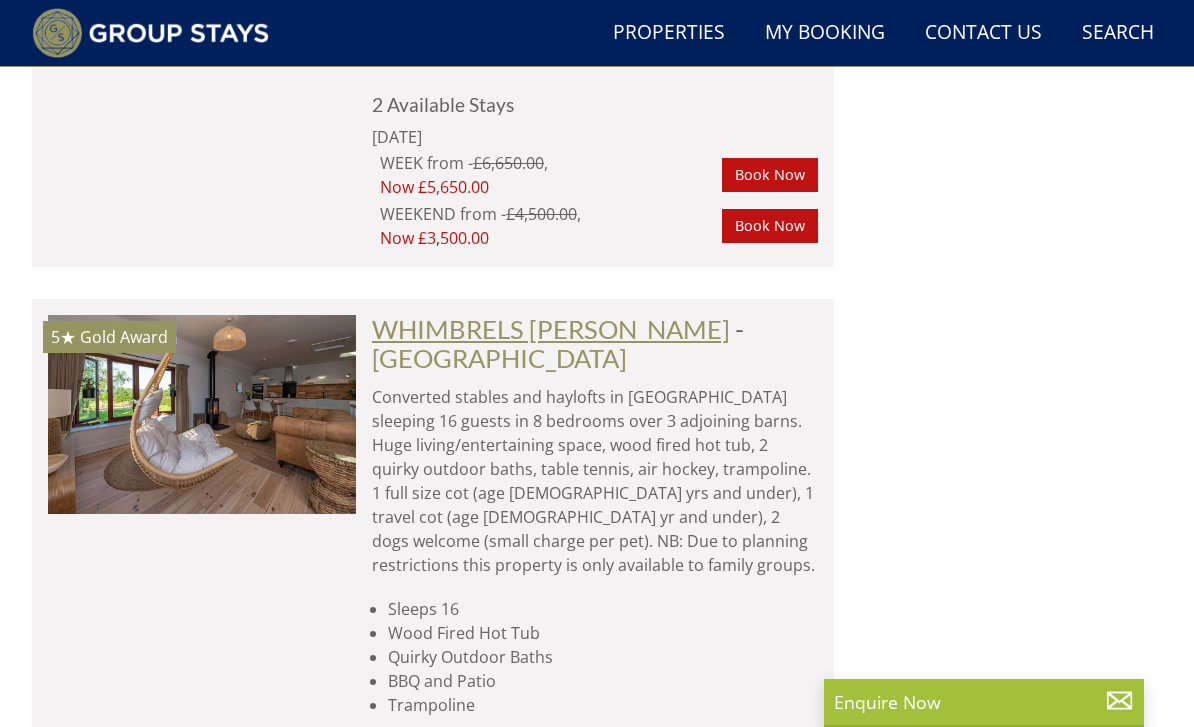 click on "WHIMBRELS [PERSON_NAME]" at bounding box center (551, 329) 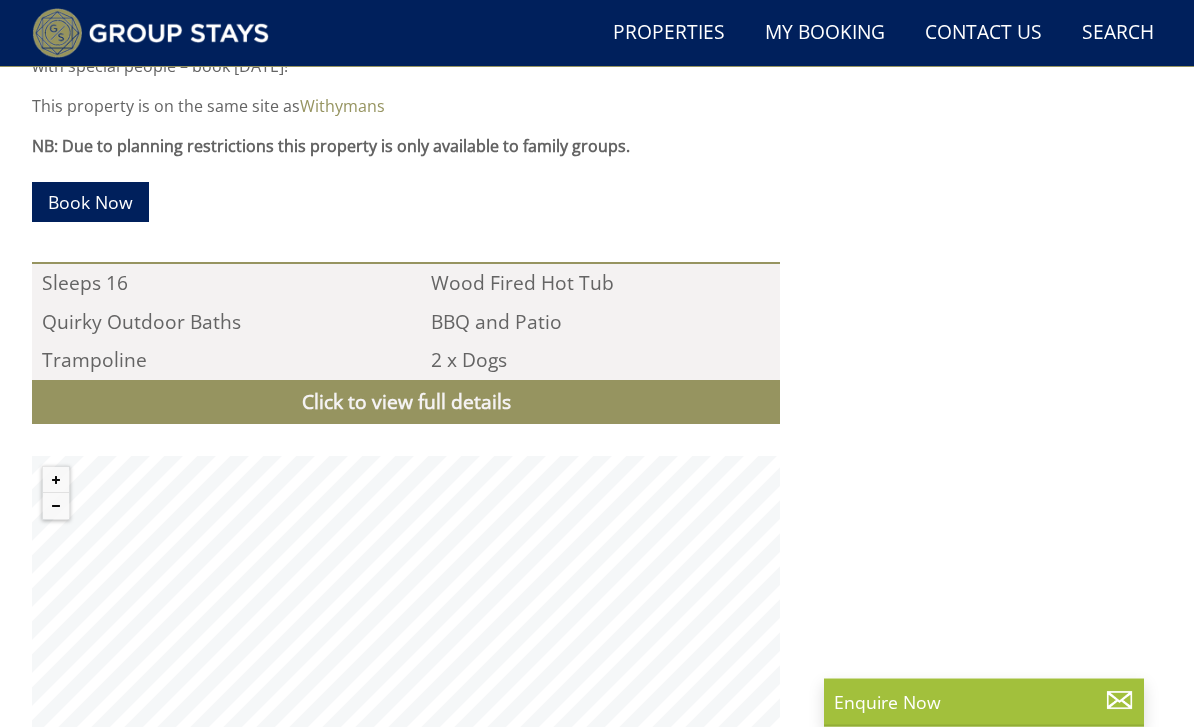 scroll, scrollTop: 2052, scrollLeft: 0, axis: vertical 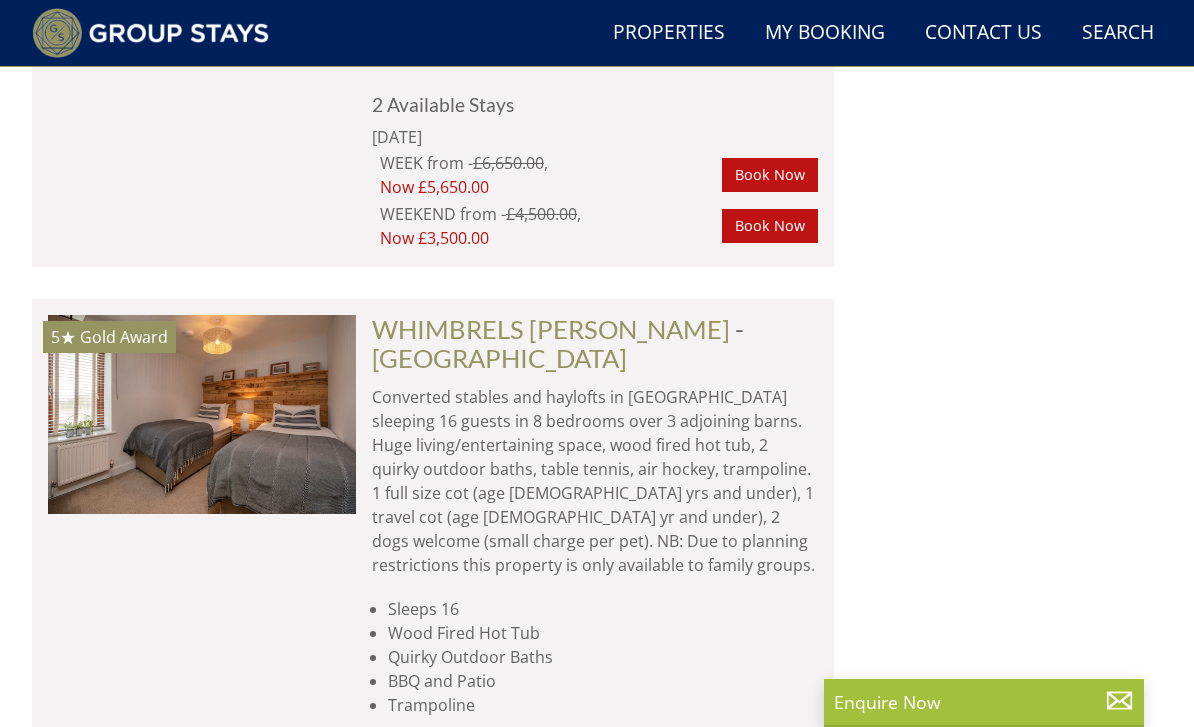 select on "14" 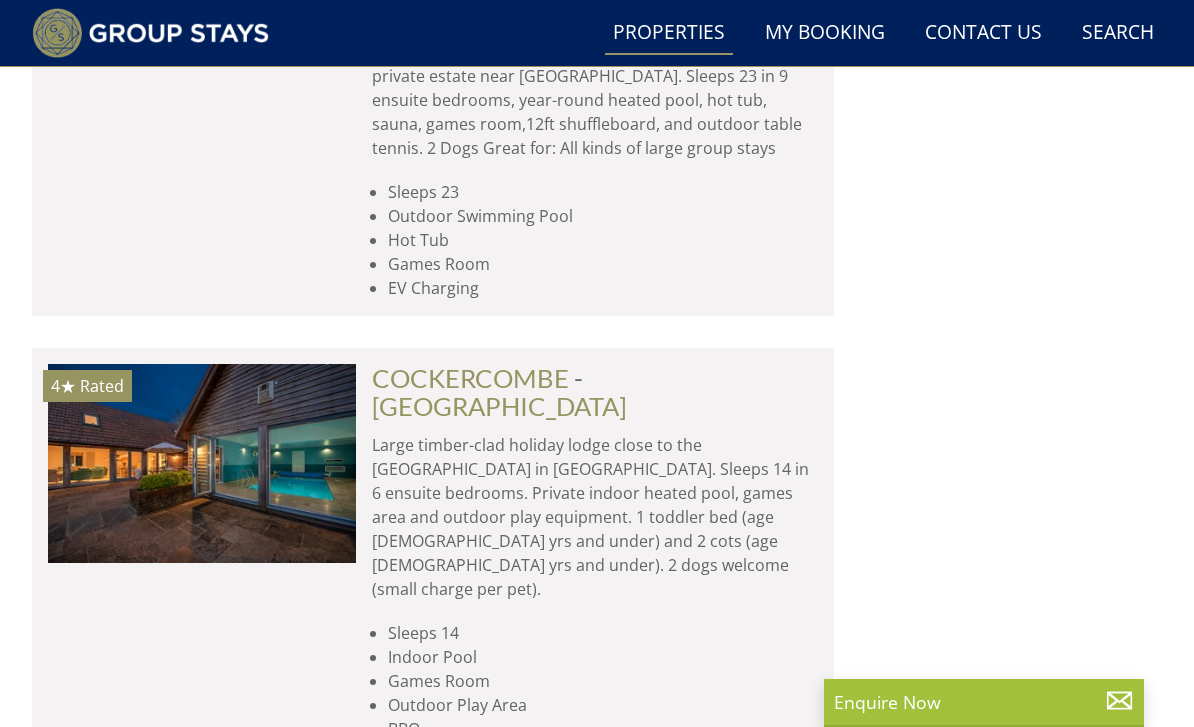 scroll, scrollTop: 491, scrollLeft: 0, axis: vertical 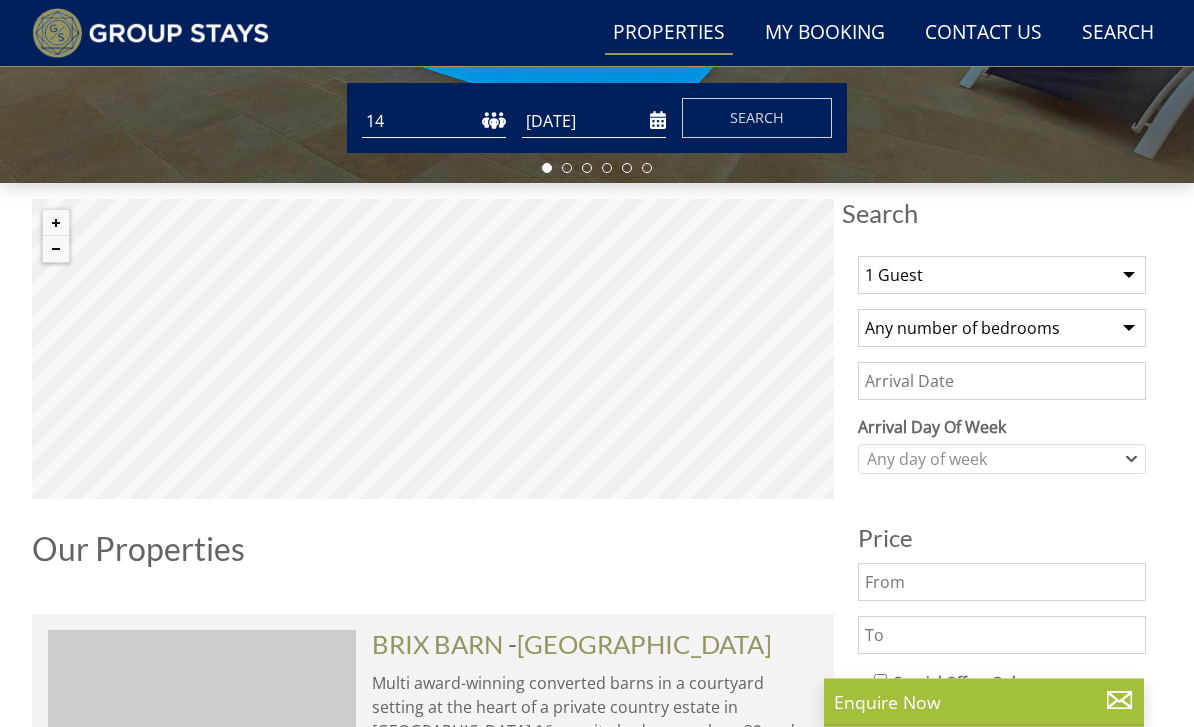 click on "1 Guest
2 Guests
3 Guests
4 Guests
5 Guests
6 Guests
7 Guests
8 Guests
9 Guests
10 Guests
11 Guests
12 Guests
13 Guests
14 Guests
15 Guests
16 Guests
17 Guests
18 Guests
19 Guests
20 Guests
21 Guests
22 Guests
23 Guests
24 Guests
25 Guests
26 Guests
27 Guests
28 Guests
29 Guests
30 Guests
31 Guests
32 Guests
33 Guests
34 Guests
35 Guests
36 Guests
37 Guests
38 Guests
39 Guests
40 Guests
41 Guests
42 Guests
43 Guests
44 Guests
45 Guests
46 Guests
47 Guests
48 Guests
49 Guests
50 Guests
51 Guests
52 Guests
53 Guests
54 Guests
55 Guests
56 Guests
57 Guests
58 Guests
59 Guests
60 Guests
61 Guests
62 Guests
63 Guests
64 Guests
65 Guests
66 Guests
67 Guests
68 Guests
69 Guests
70 Guests
71 Guests
72 Guests
73 Guests
74 Guests
75 Guests
76 Guests
77 Guests
78 Guests
79 Guests
80 Guests
81 Guests
82 Guests
83 Guests
84 Guests
85 Guests
86 Guests" at bounding box center [1002, 276] 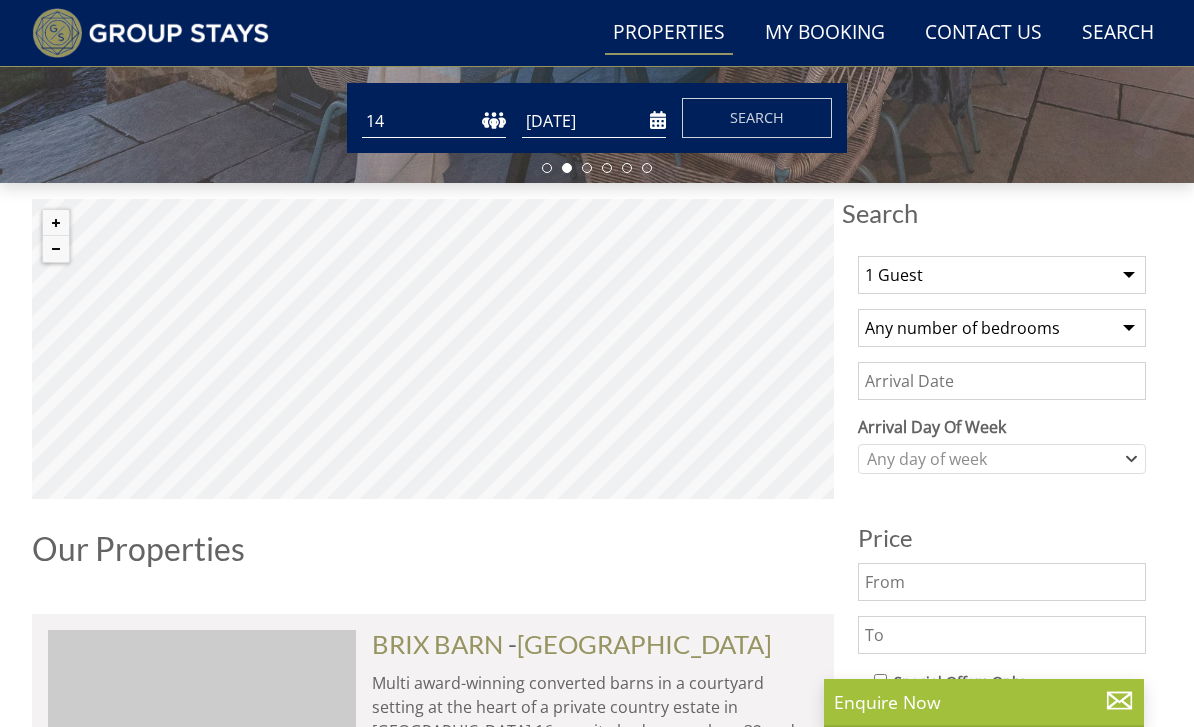 select on "14" 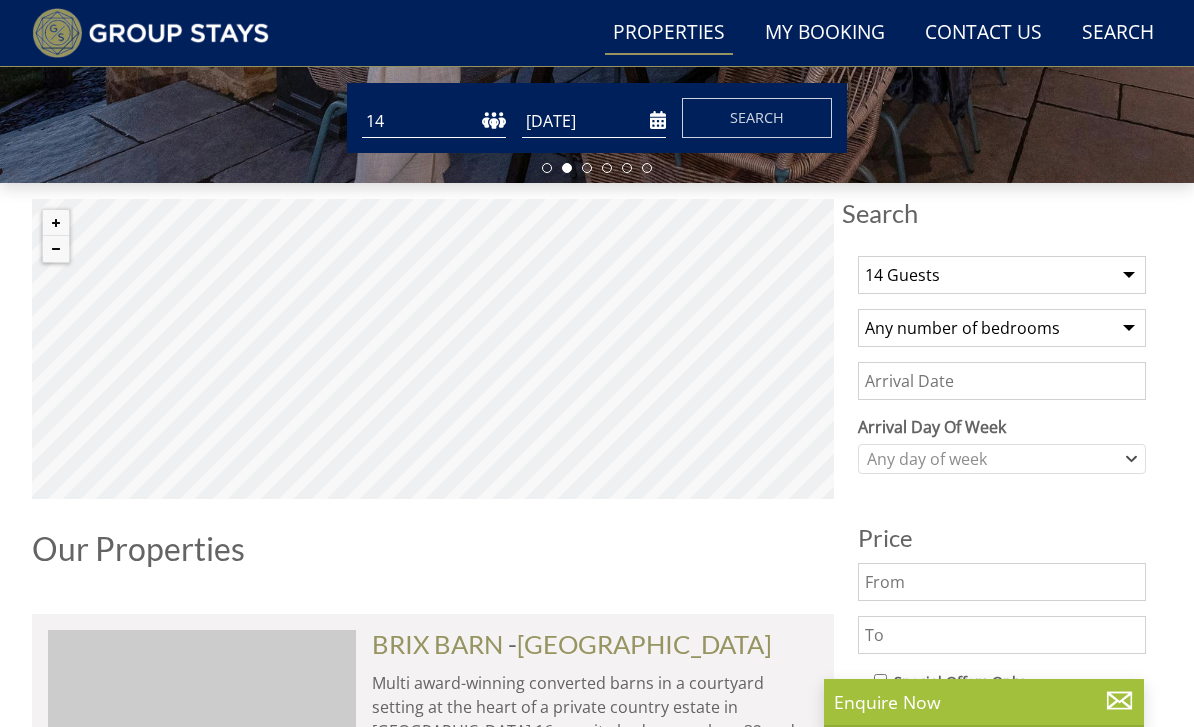 click on "Any number of bedrooms
1 Bedroom
2 Bedrooms
3 Bedrooms
4 Bedrooms
5 Bedrooms
6 Bedrooms
7 Bedrooms
8 Bedrooms
9 Bedrooms
10 Bedrooms
11 Bedrooms
12 Bedrooms
13 Bedrooms
14 Bedrooms
15 Bedrooms
16 Bedrooms
17 Bedrooms
18 Bedrooms
19 Bedrooms
20 Bedrooms
21 Bedrooms
22 Bedrooms
23 Bedrooms
24 Bedrooms
25 Bedrooms" at bounding box center [1002, 328] 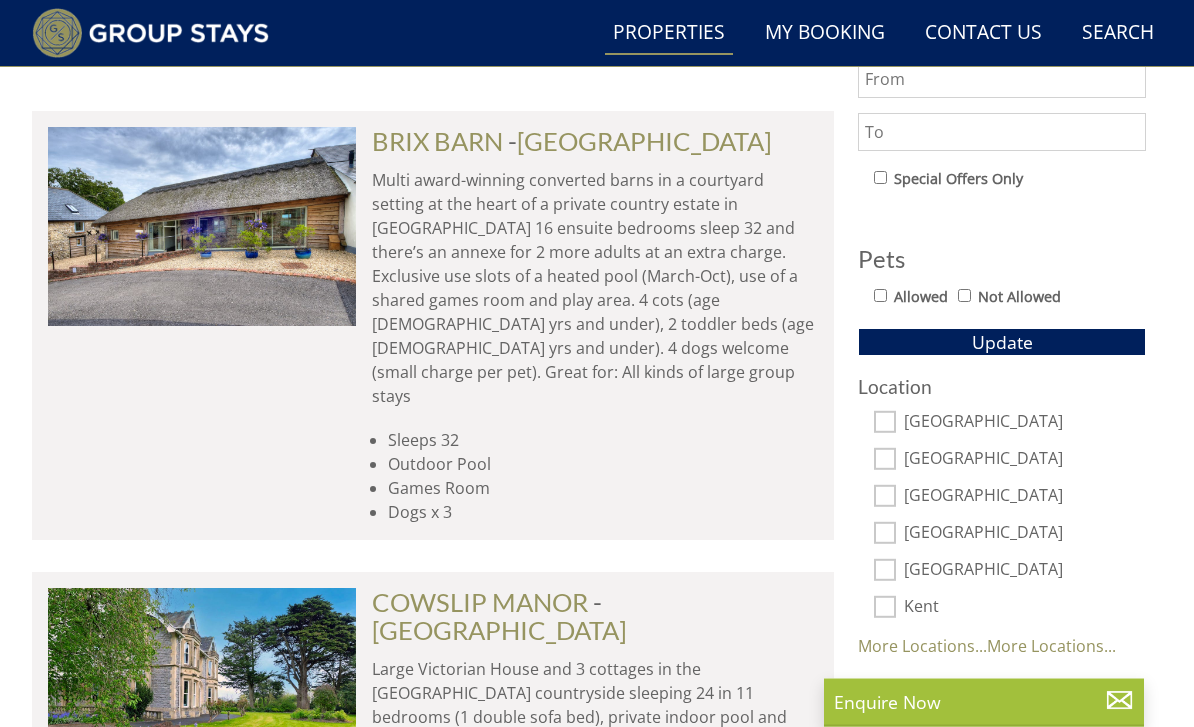 scroll, scrollTop: 1397, scrollLeft: 0, axis: vertical 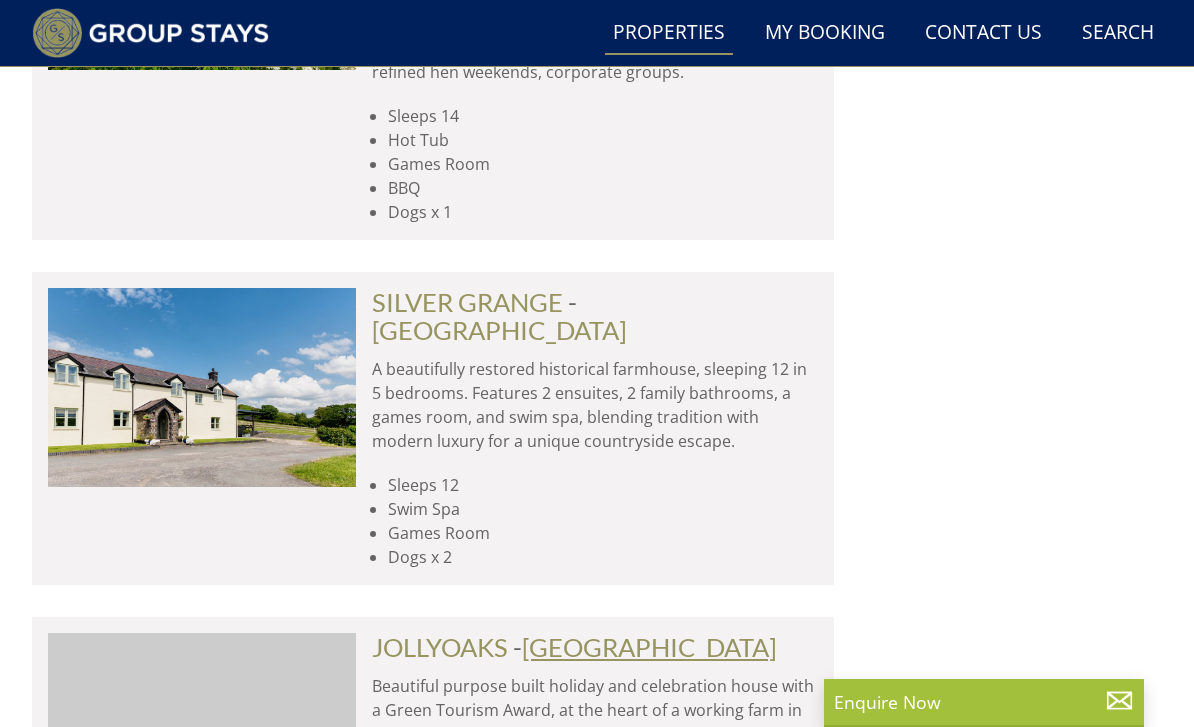 click on "[GEOGRAPHIC_DATA]" at bounding box center [649, 647] 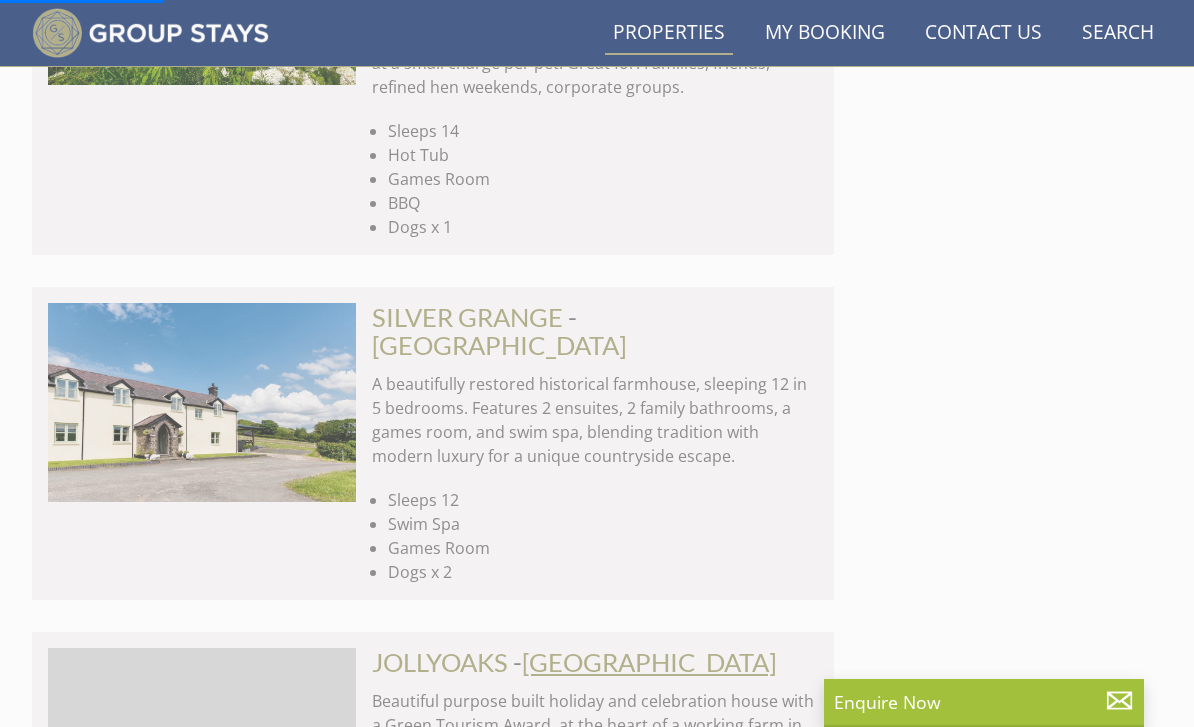 scroll, scrollTop: 4781, scrollLeft: 0, axis: vertical 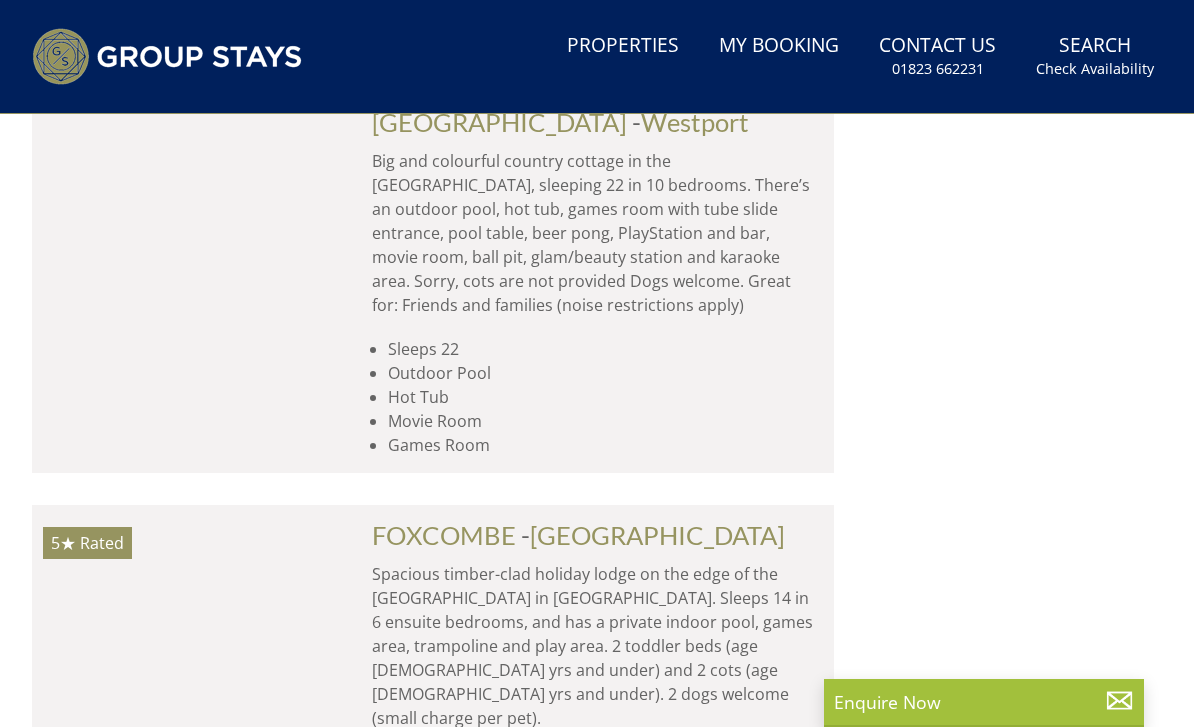 select on "14" 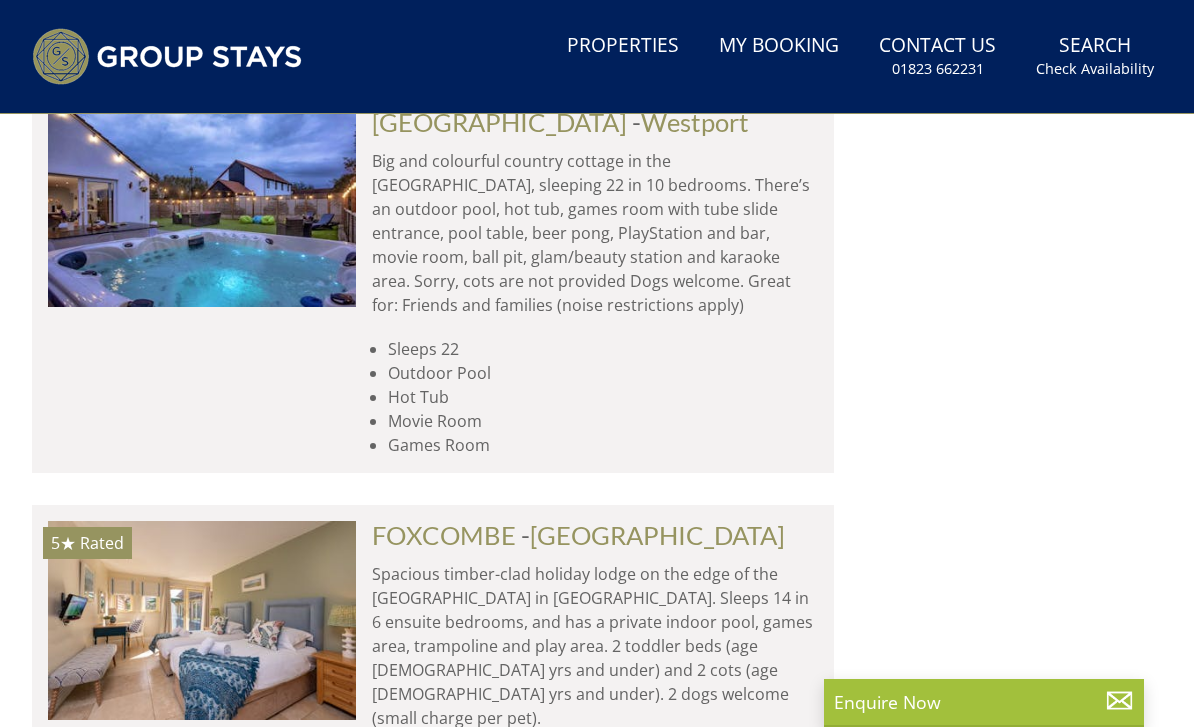 select on "14" 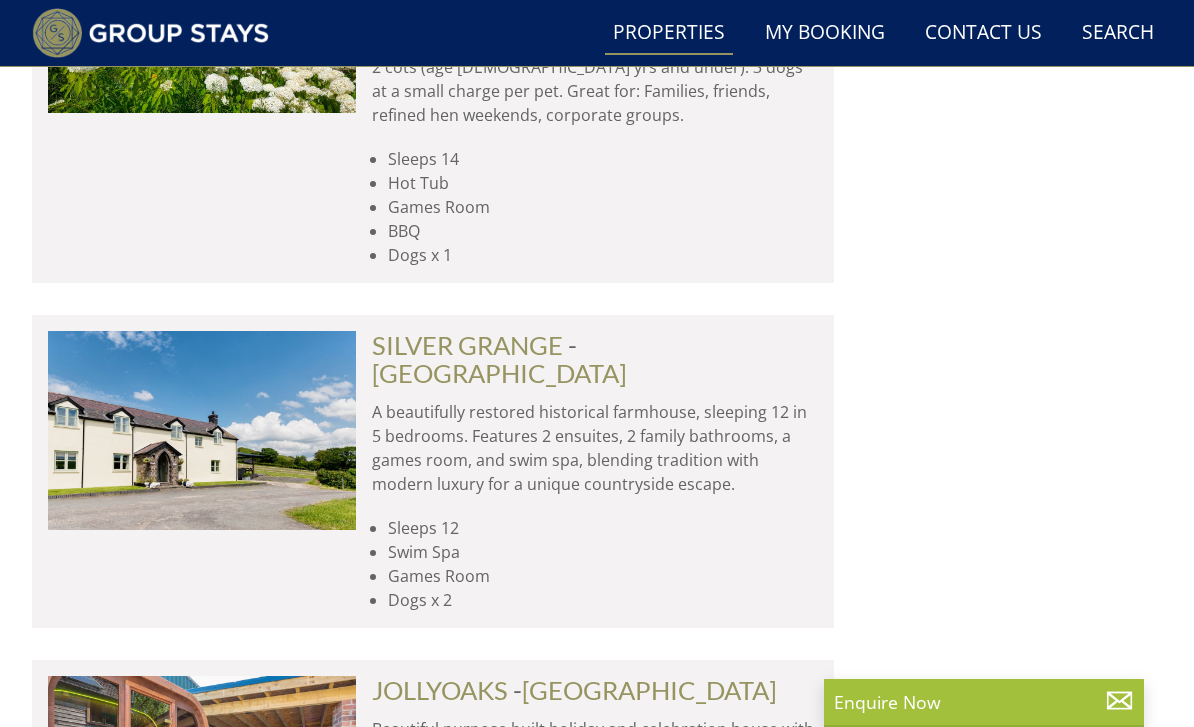 scroll, scrollTop: 0, scrollLeft: 8624, axis: horizontal 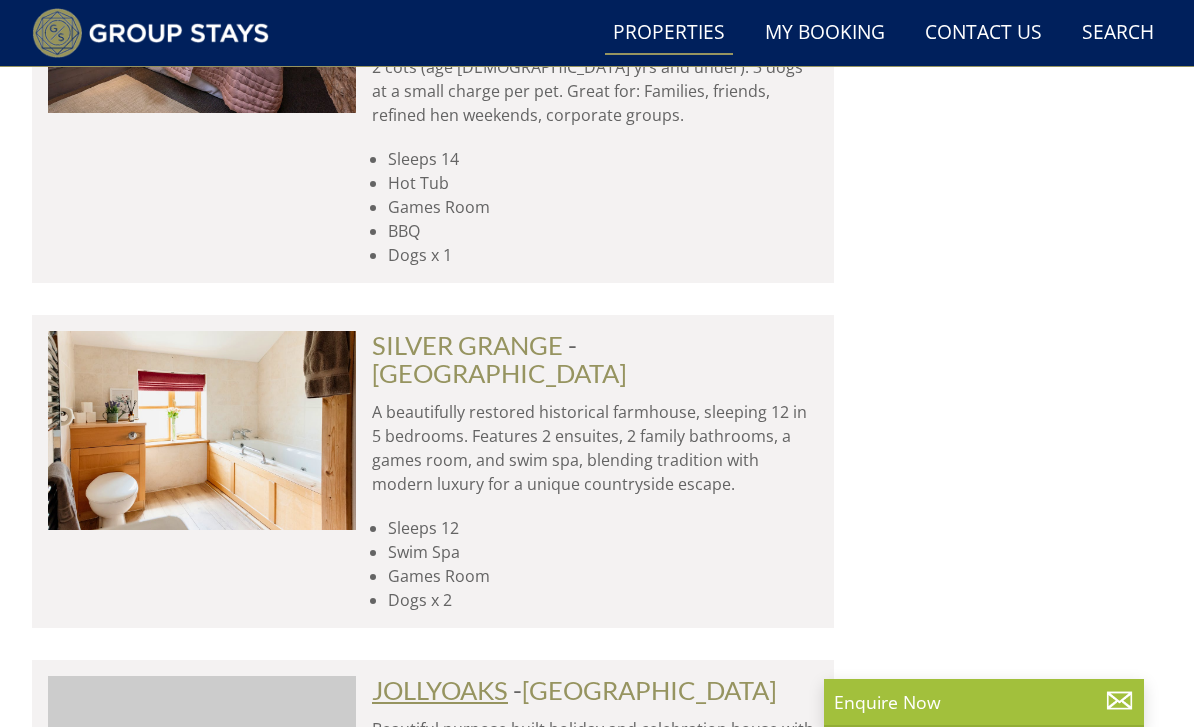click on "JOLLYOAKS" at bounding box center (440, 690) 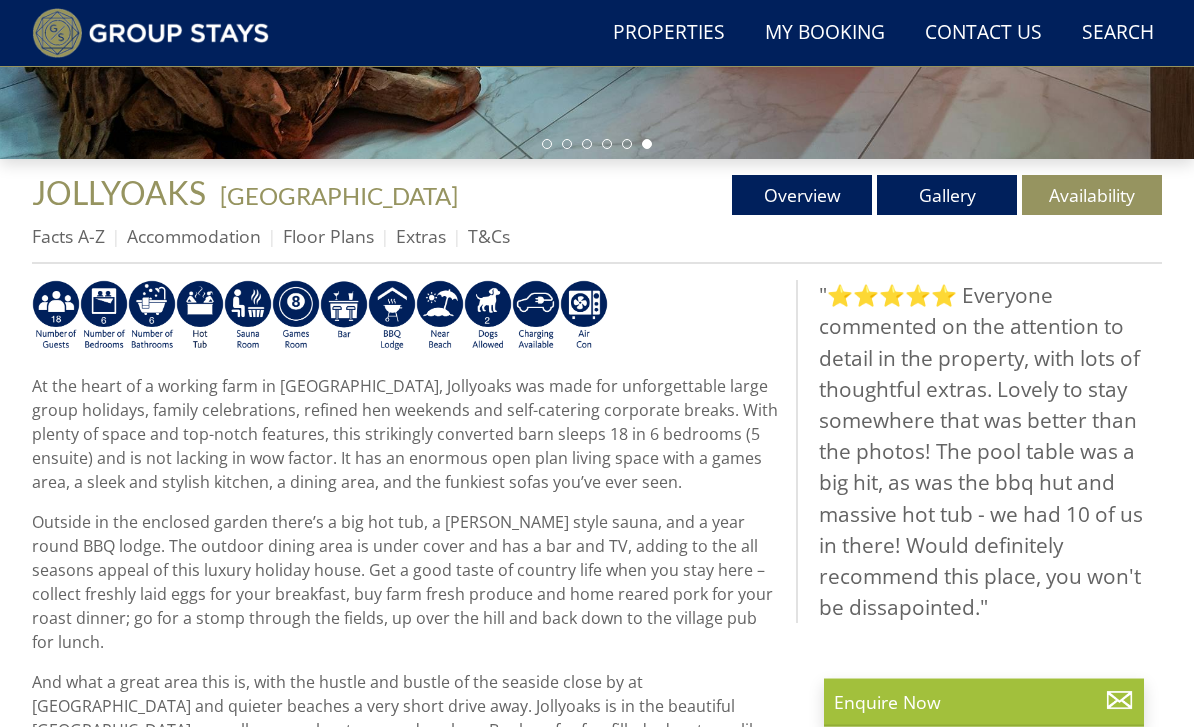 scroll, scrollTop: 623, scrollLeft: 0, axis: vertical 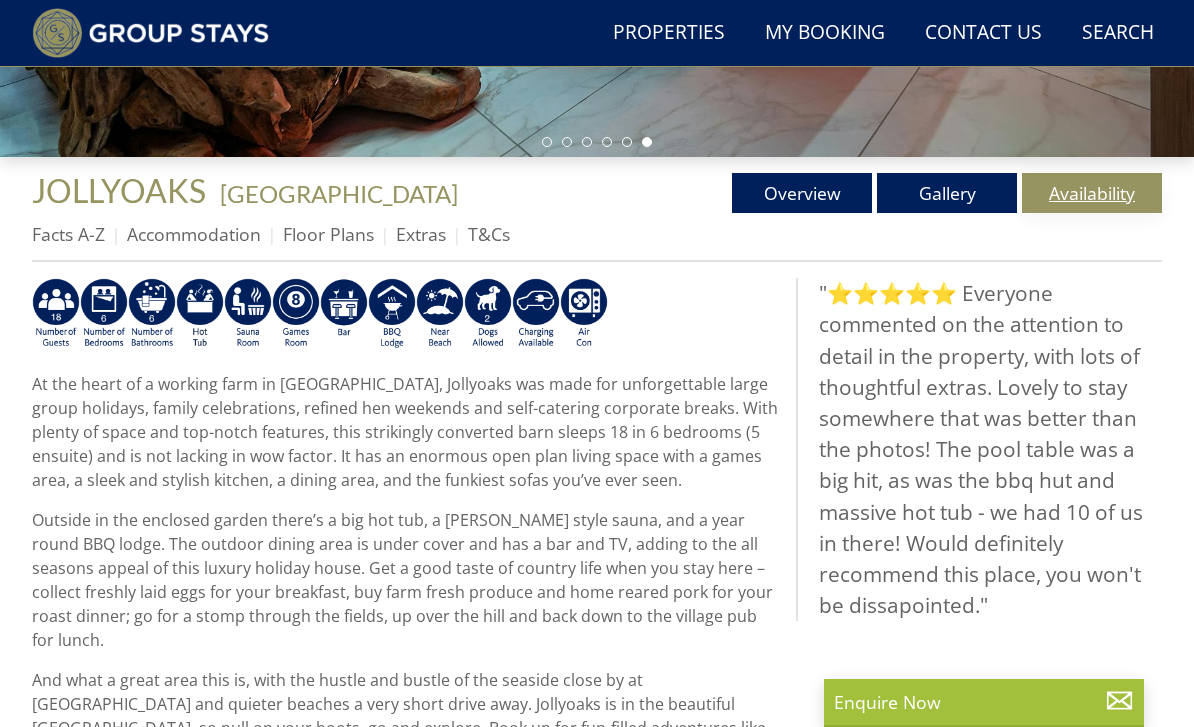 click on "Availability" at bounding box center (1092, 193) 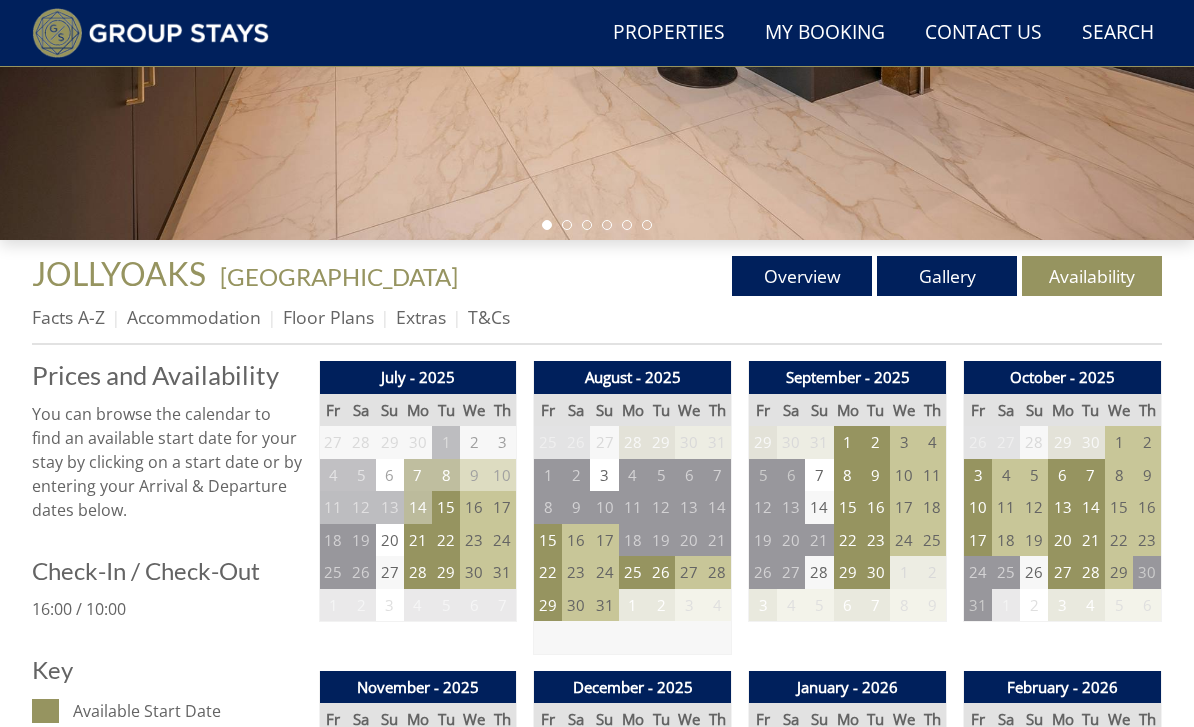 scroll, scrollTop: 541, scrollLeft: 0, axis: vertical 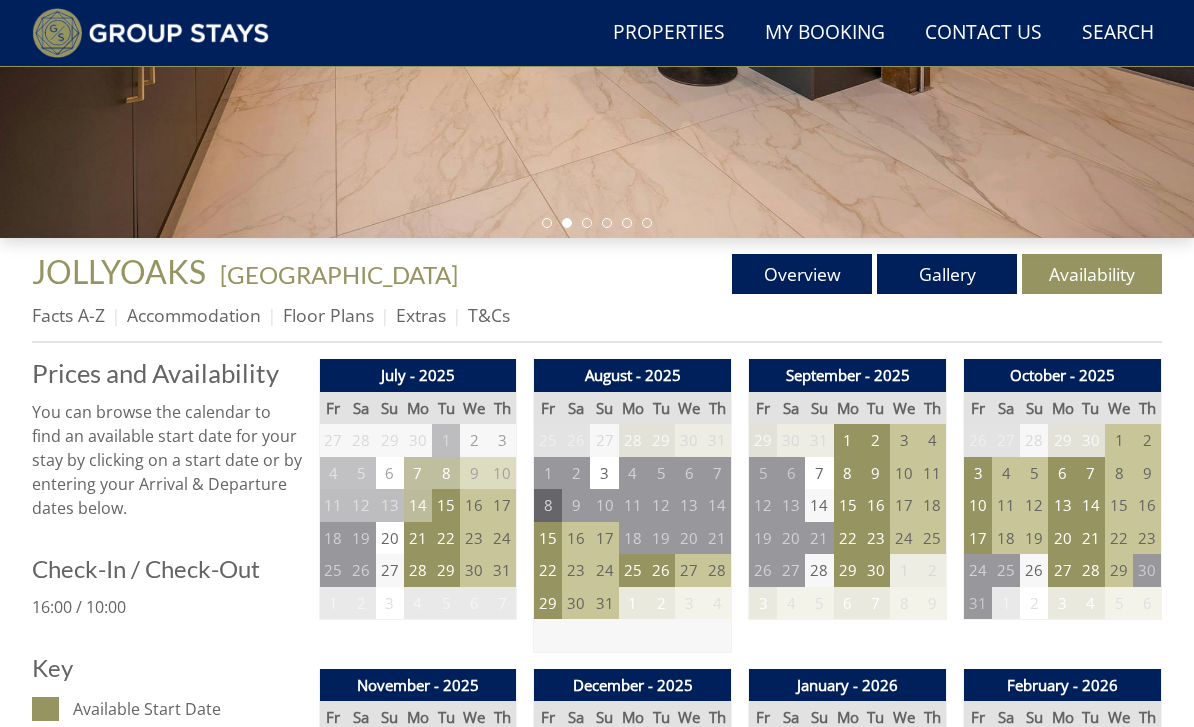 click on "8" at bounding box center (548, 506) 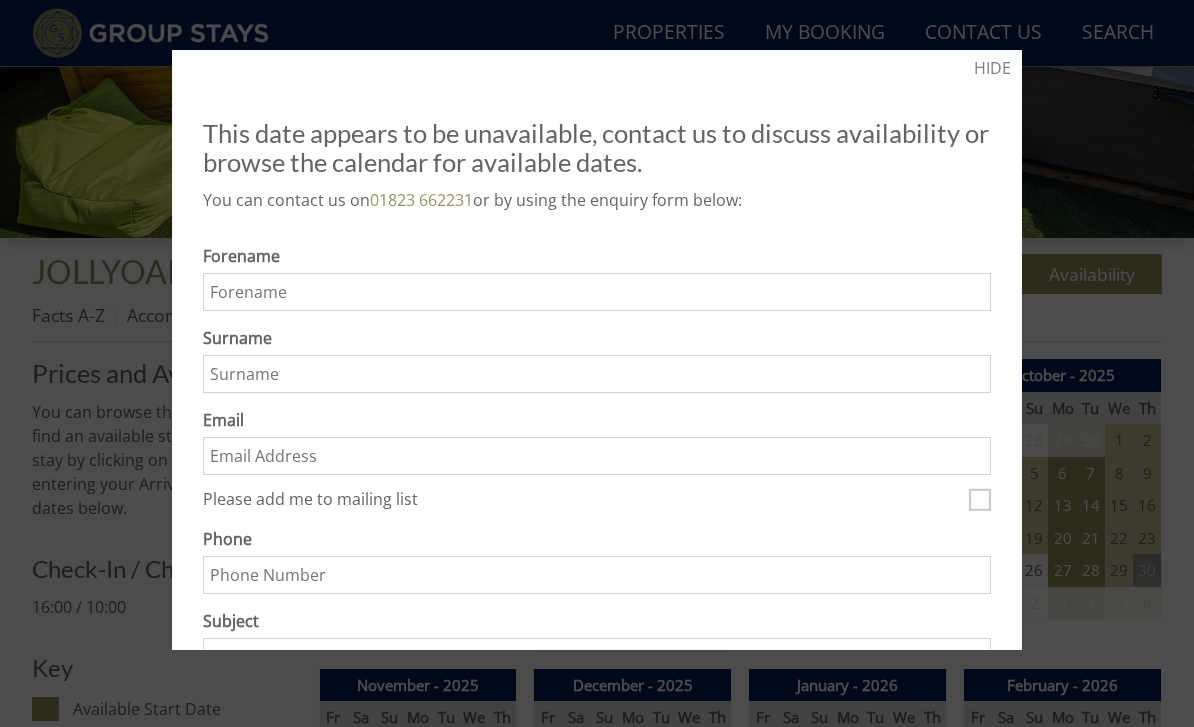 click at bounding box center [597, 363] 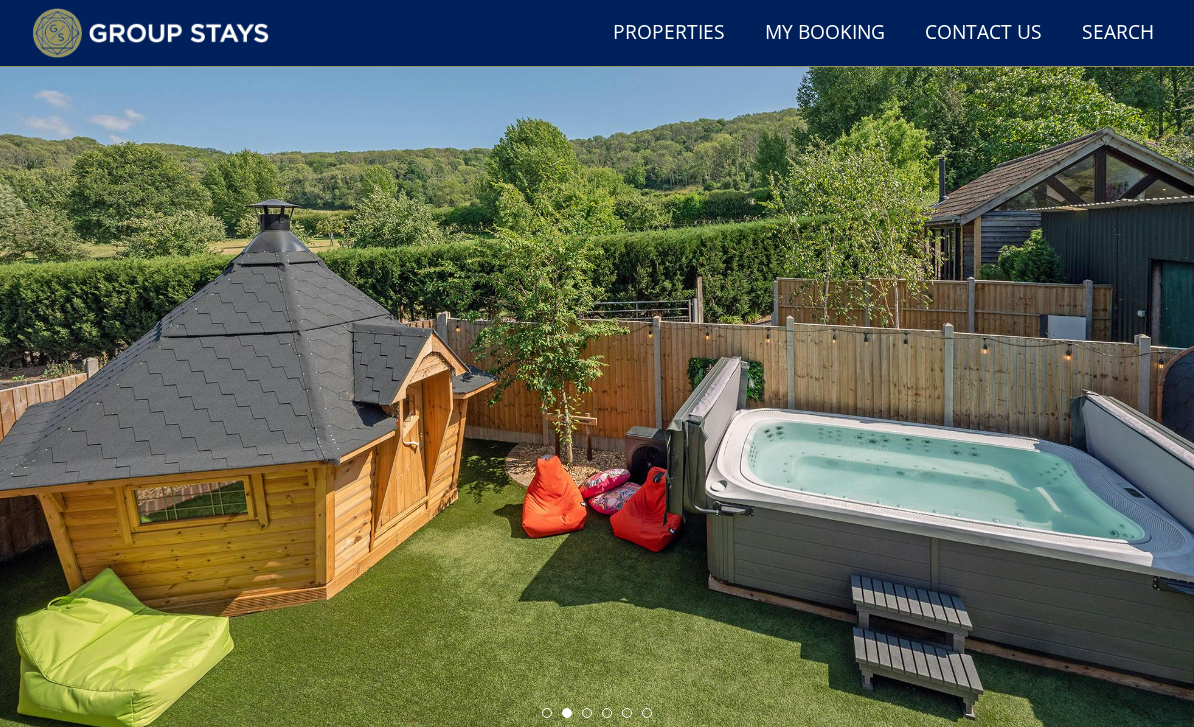 scroll, scrollTop: 0, scrollLeft: 0, axis: both 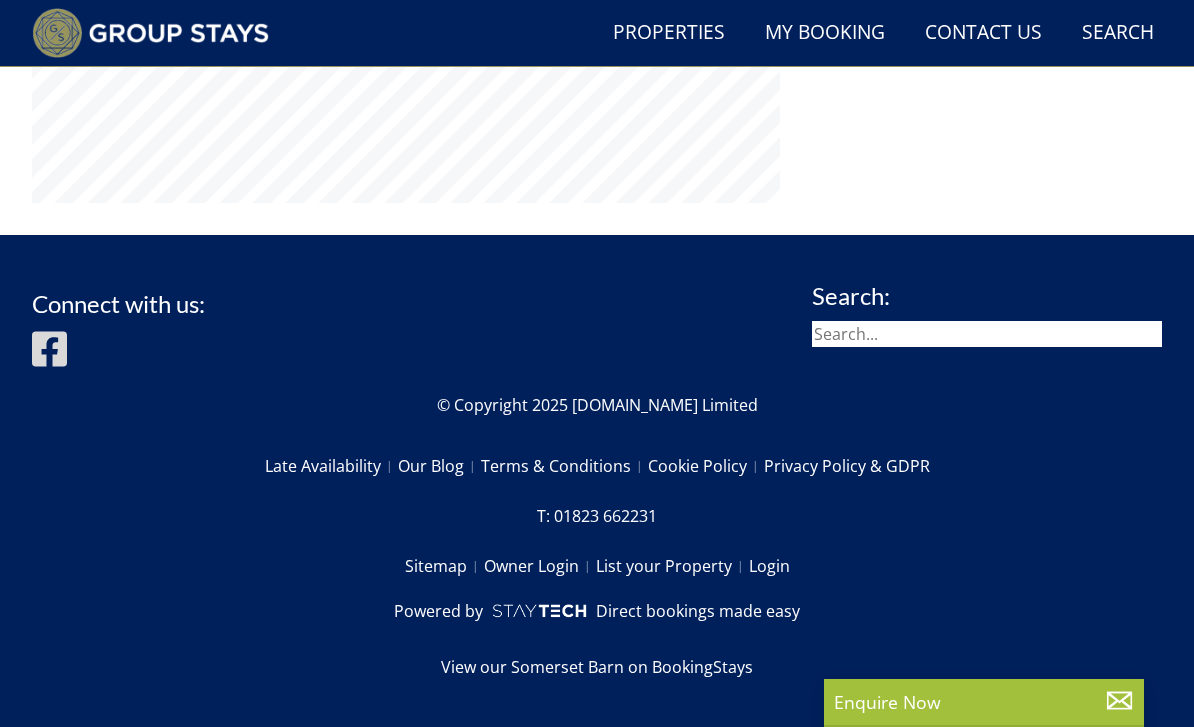 select on "14" 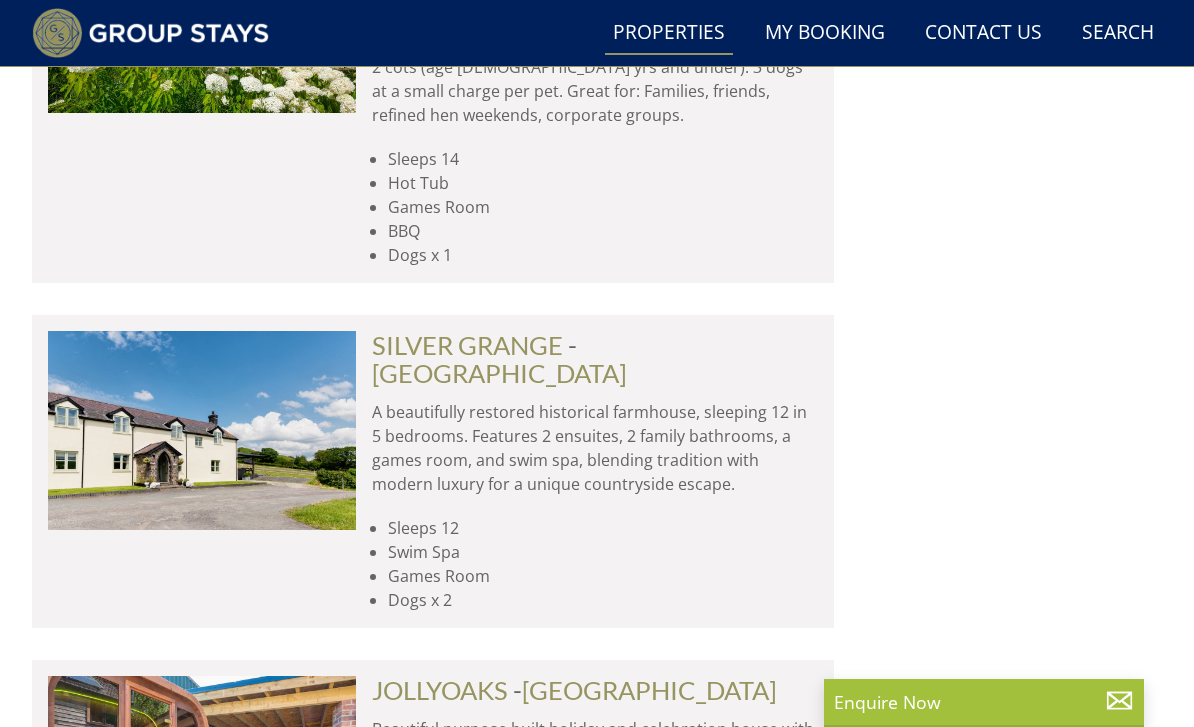 scroll 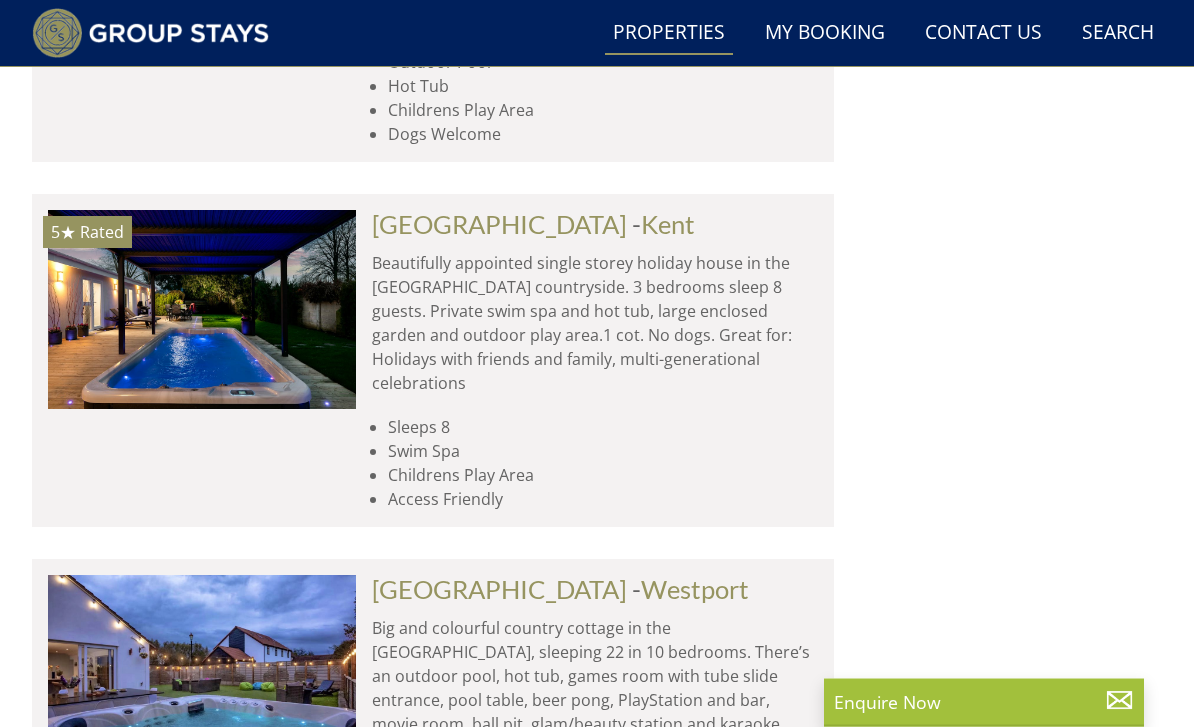 click on "Load More" at bounding box center [433, 992] 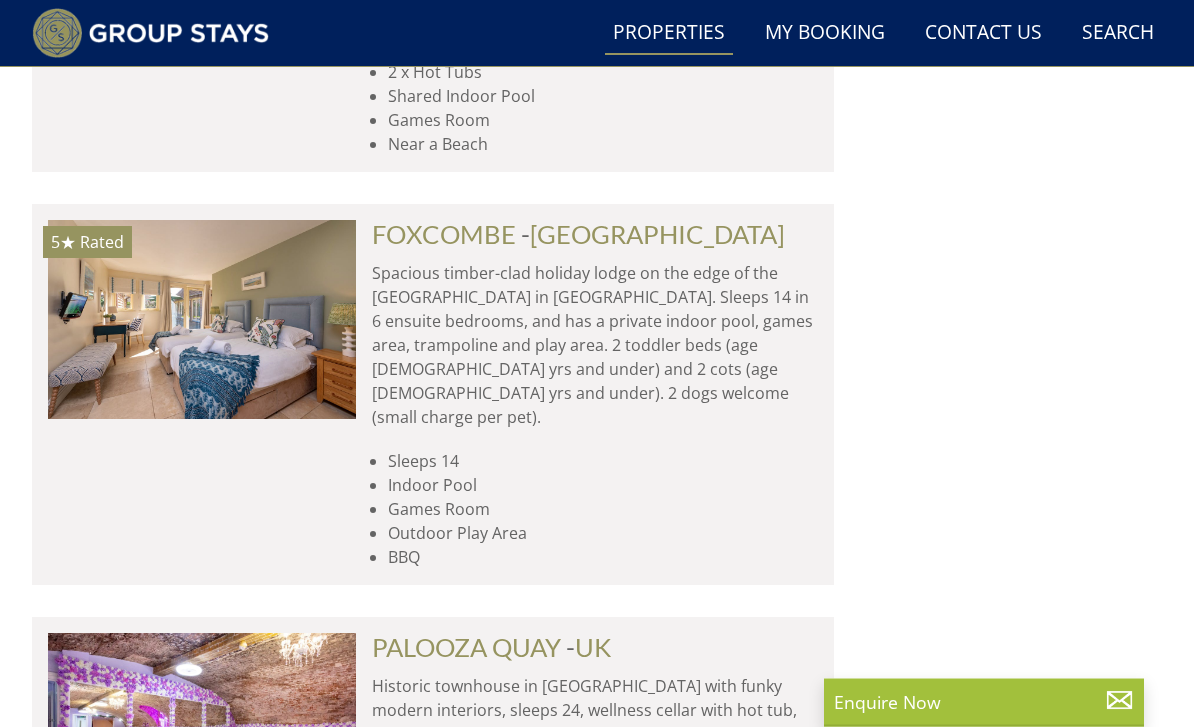 scroll, scrollTop: 10642, scrollLeft: 0, axis: vertical 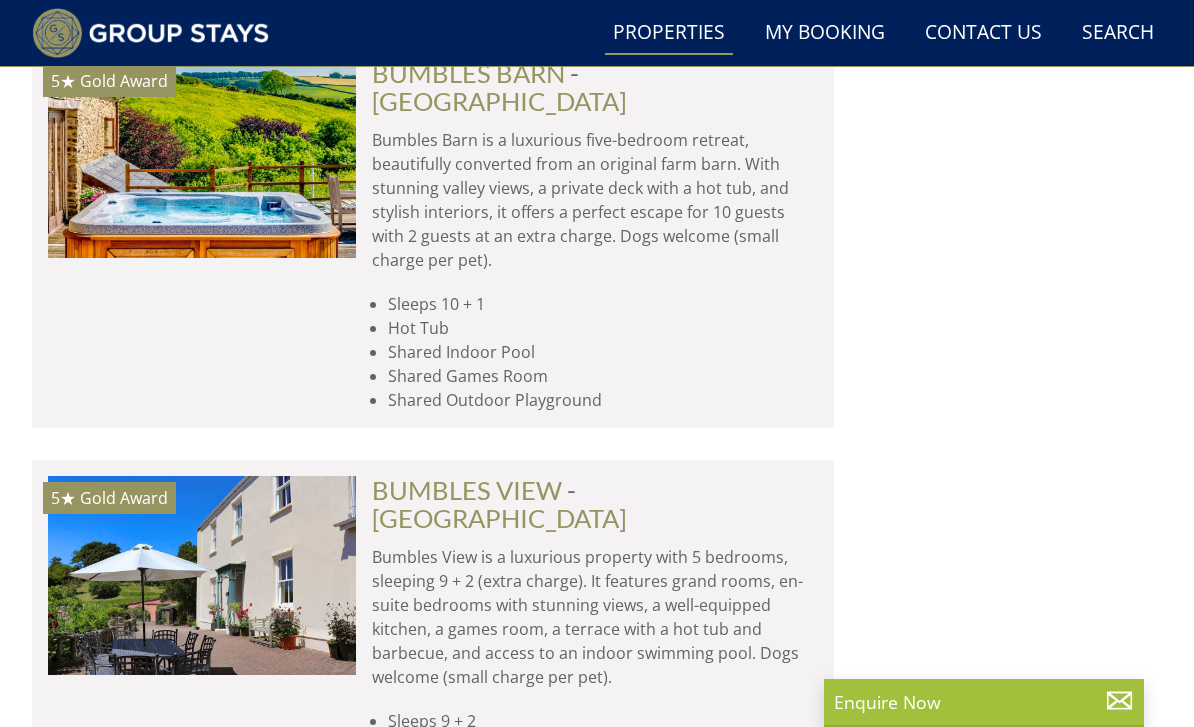 click on "Georgian farmhouse in a peaceful Somerset hamlet. Sleeps 12 in 6 bedrooms with room for 2 more guests at an extra charge per person. There’s a private hot tub, games room, movie room and trampoline. 1 cot (age 2 yrs and under). 2 dogs welcome (small charge per pet)." at bounding box center (595, 1006) 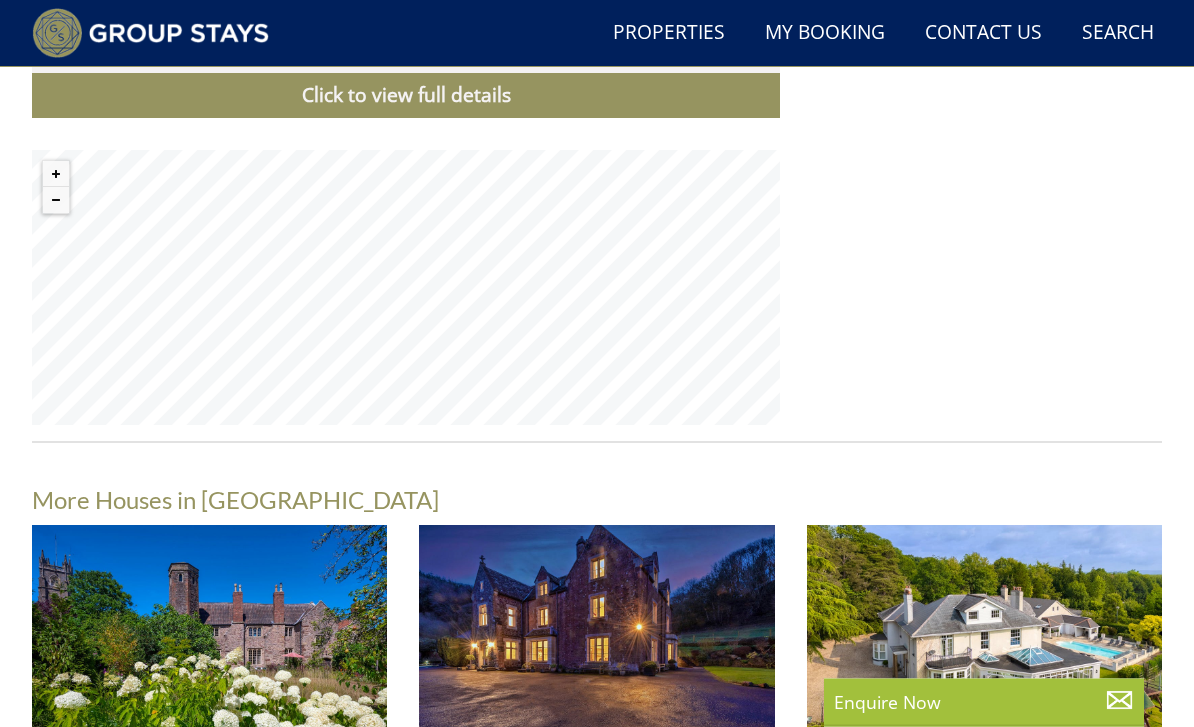 scroll, scrollTop: 2162, scrollLeft: 0, axis: vertical 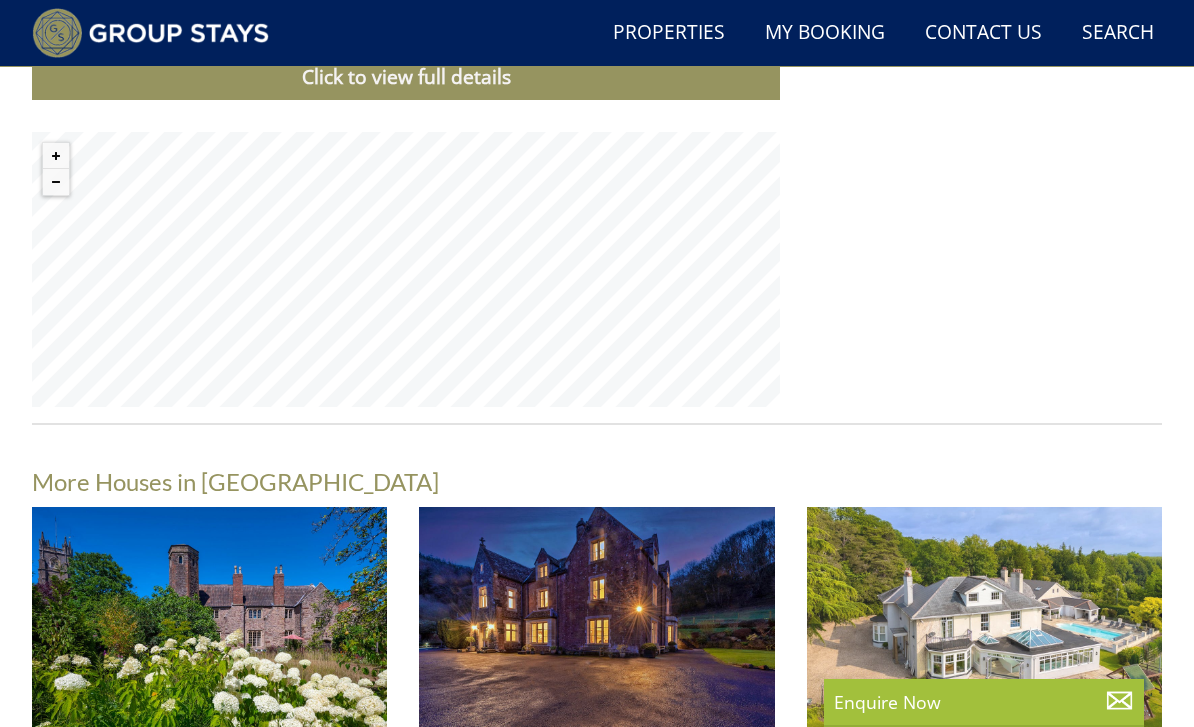 click at bounding box center (984, 621) 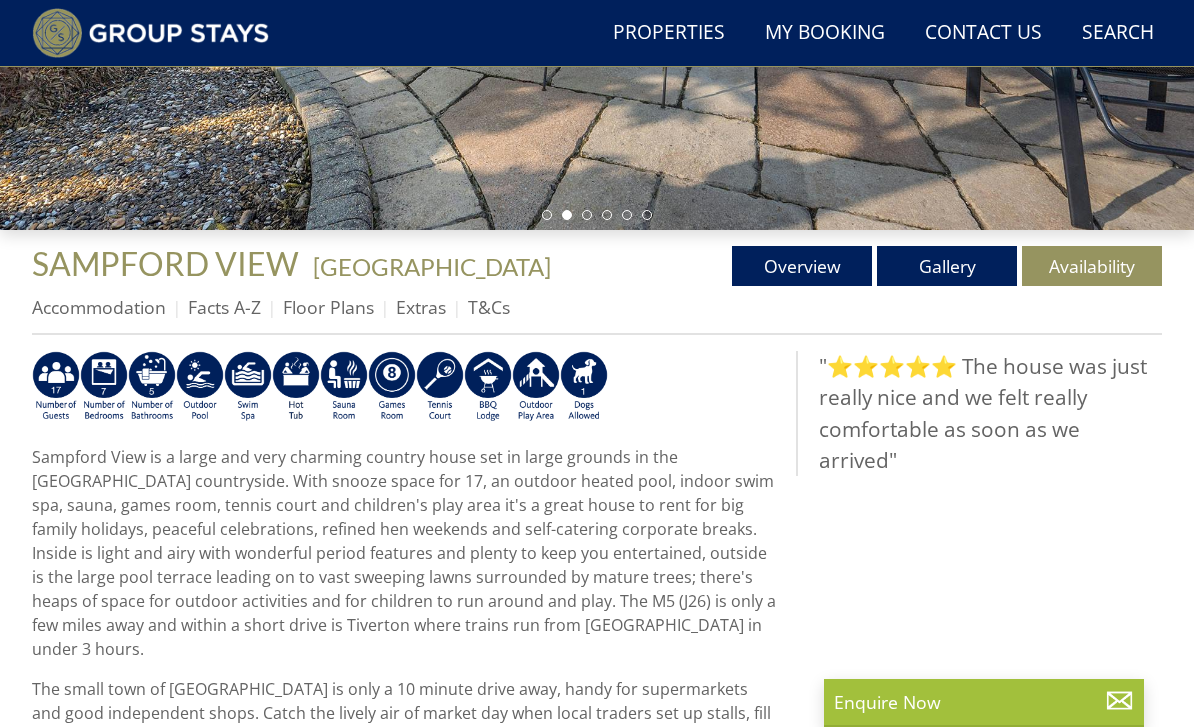 scroll, scrollTop: 549, scrollLeft: 0, axis: vertical 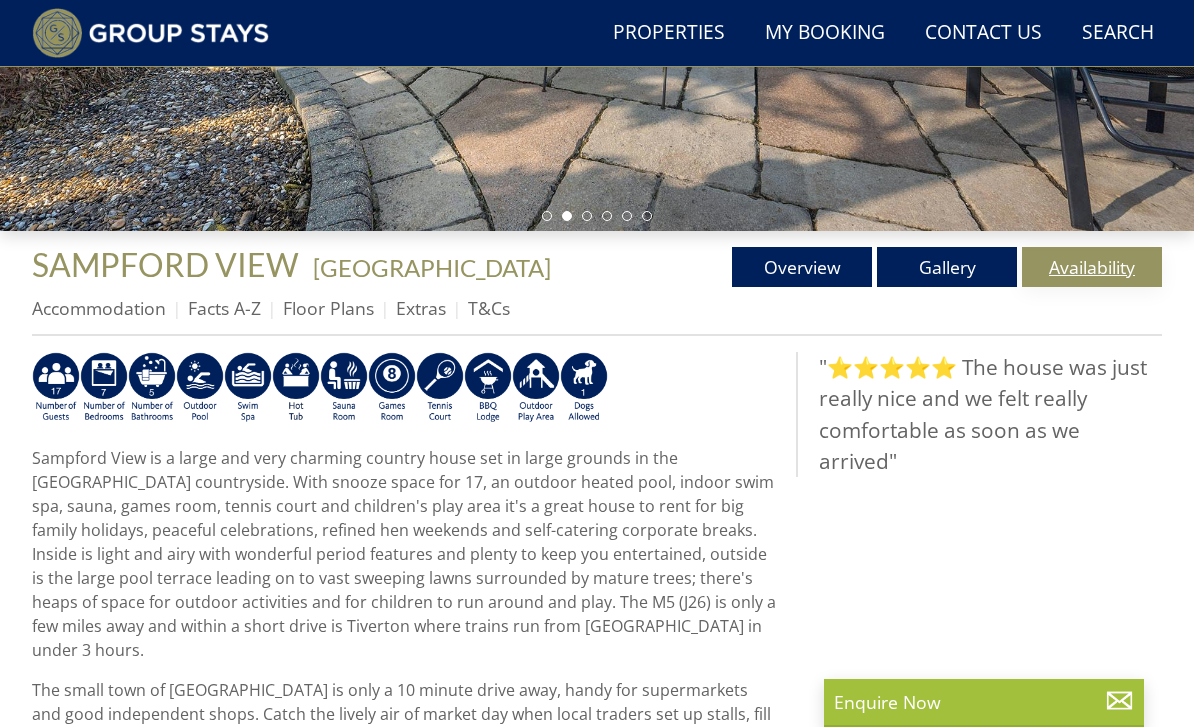 click on "Availability" at bounding box center (1092, 267) 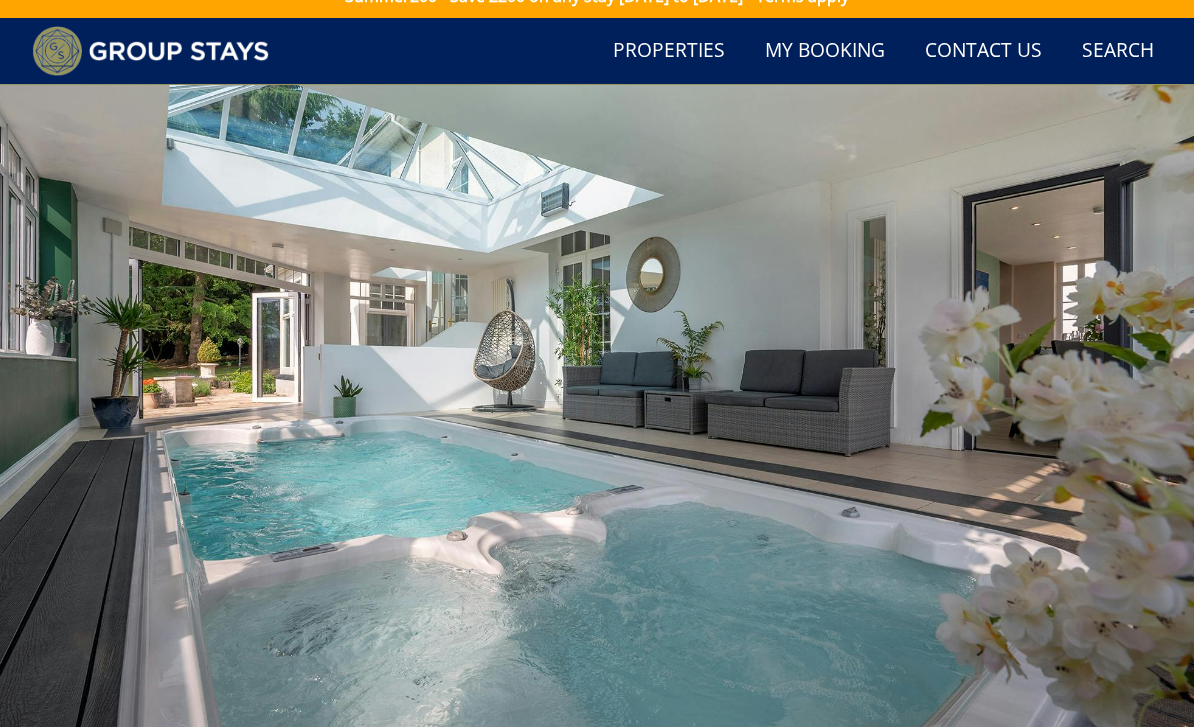 scroll, scrollTop: 0, scrollLeft: 0, axis: both 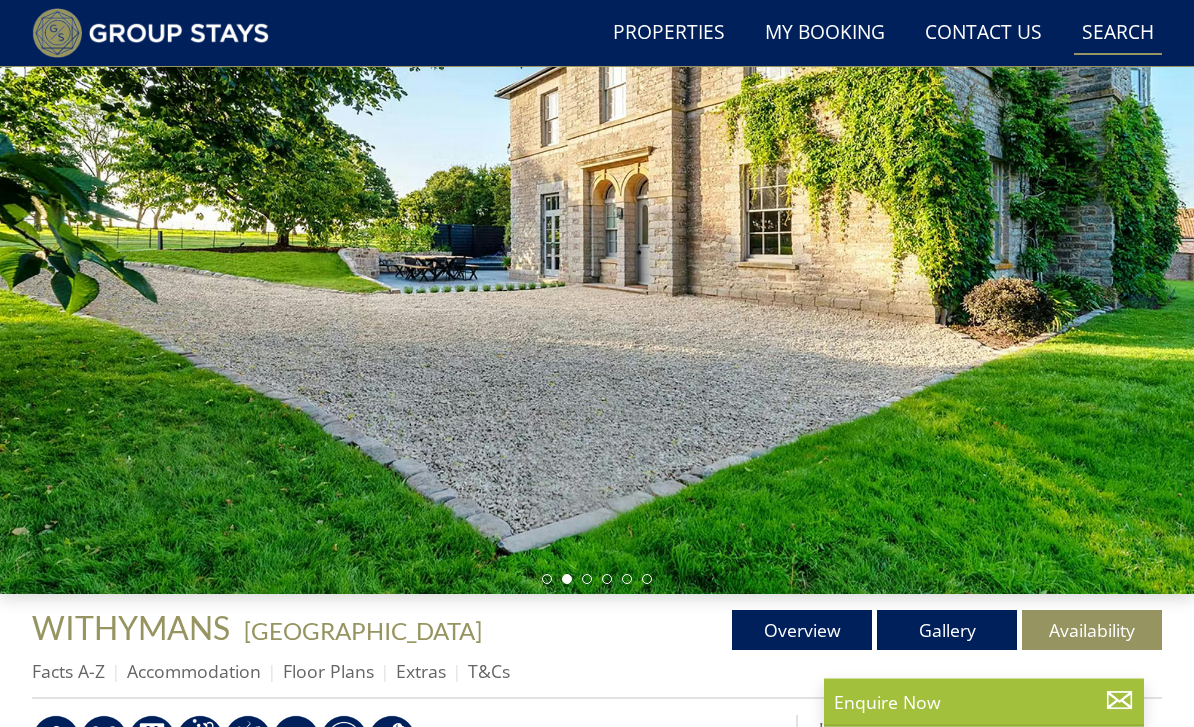 click on "Search  Check Availability" at bounding box center [1118, 33] 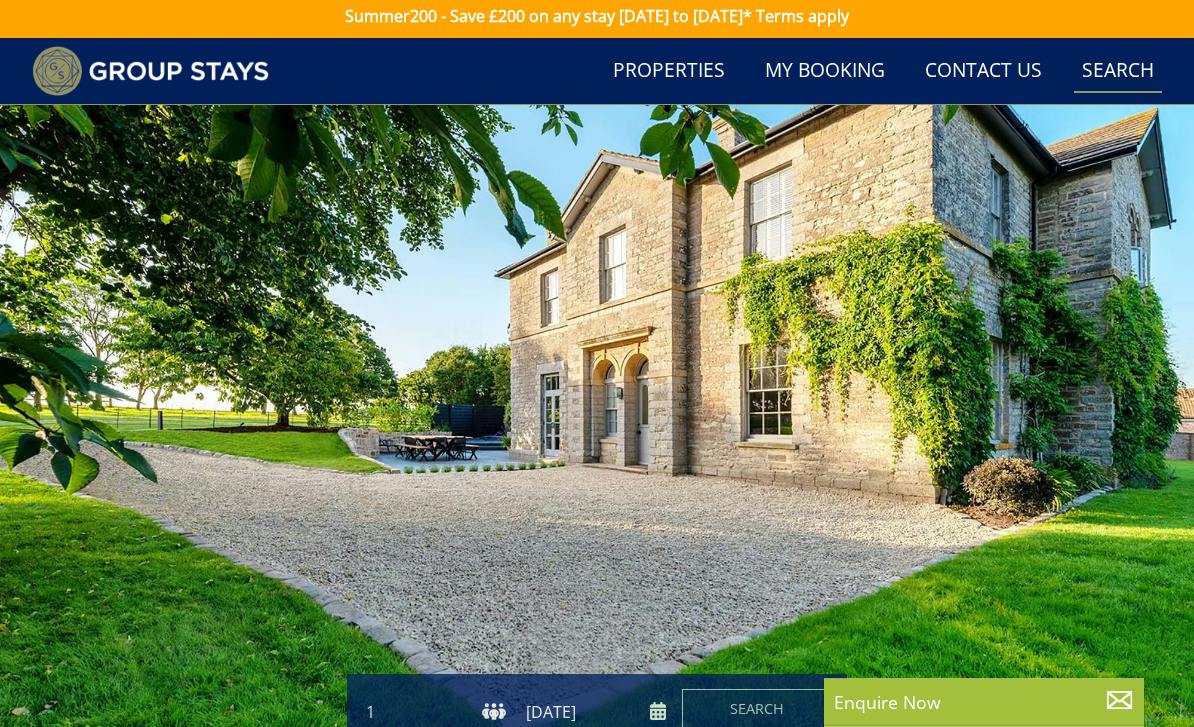 scroll, scrollTop: 0, scrollLeft: 0, axis: both 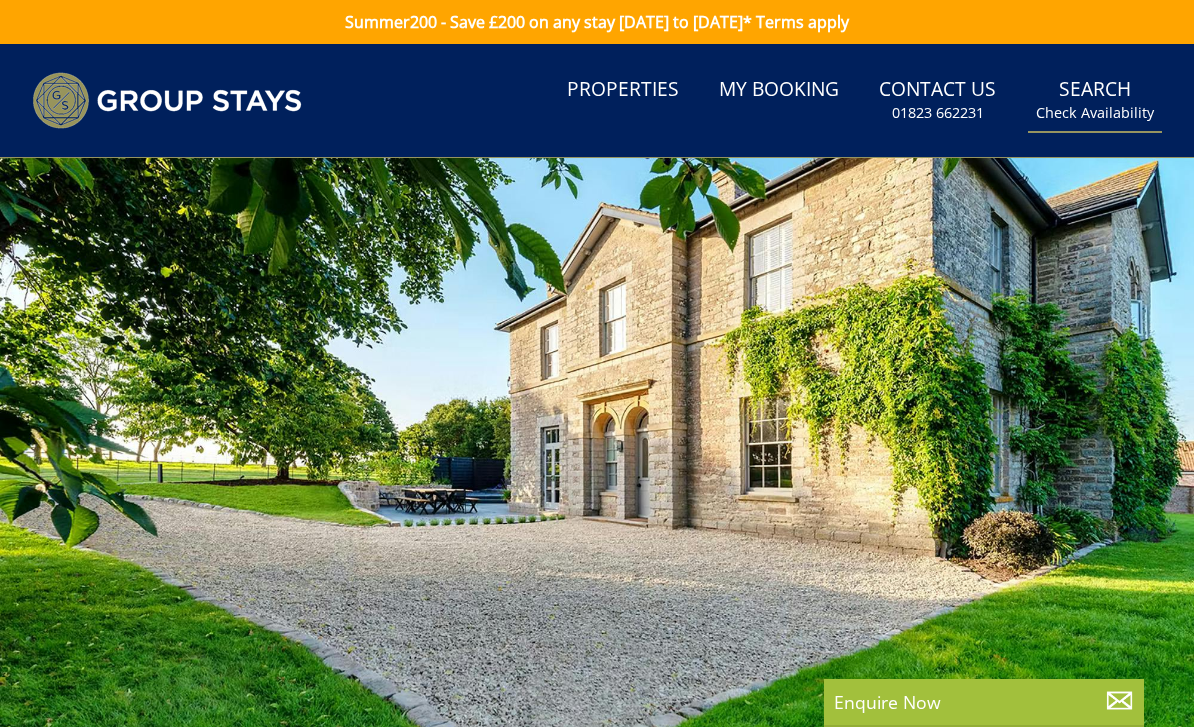 click on "Search  Check Availability" at bounding box center [1095, 100] 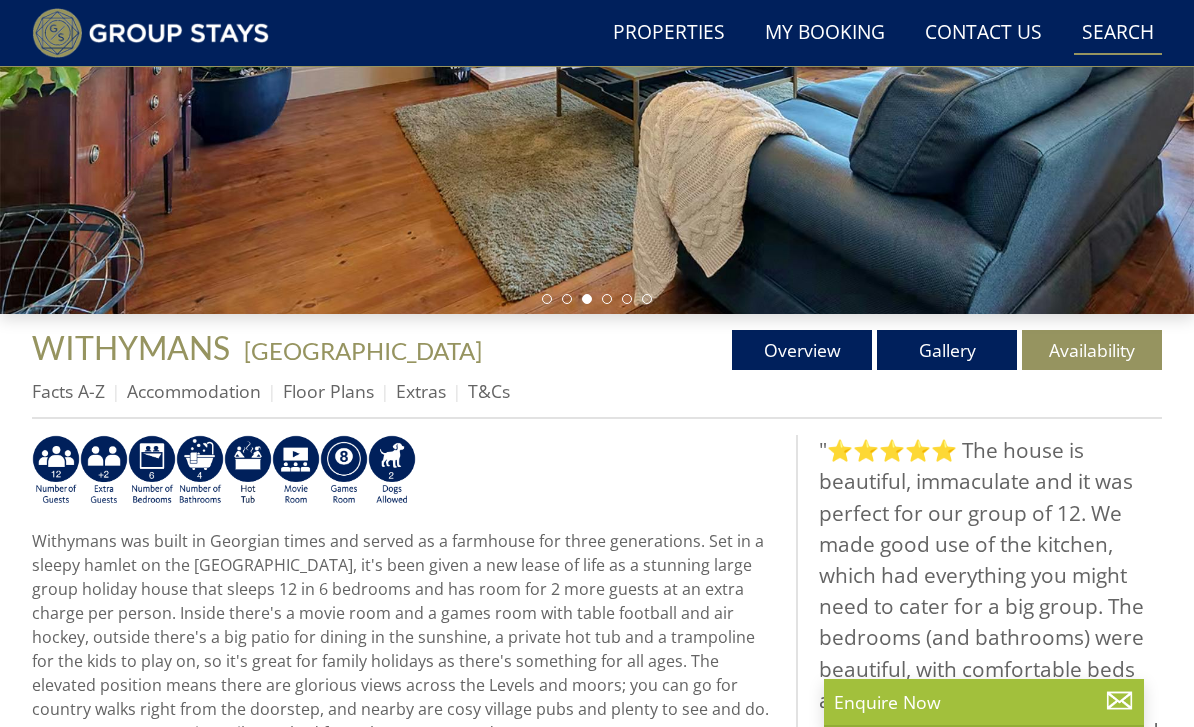 select on "14" 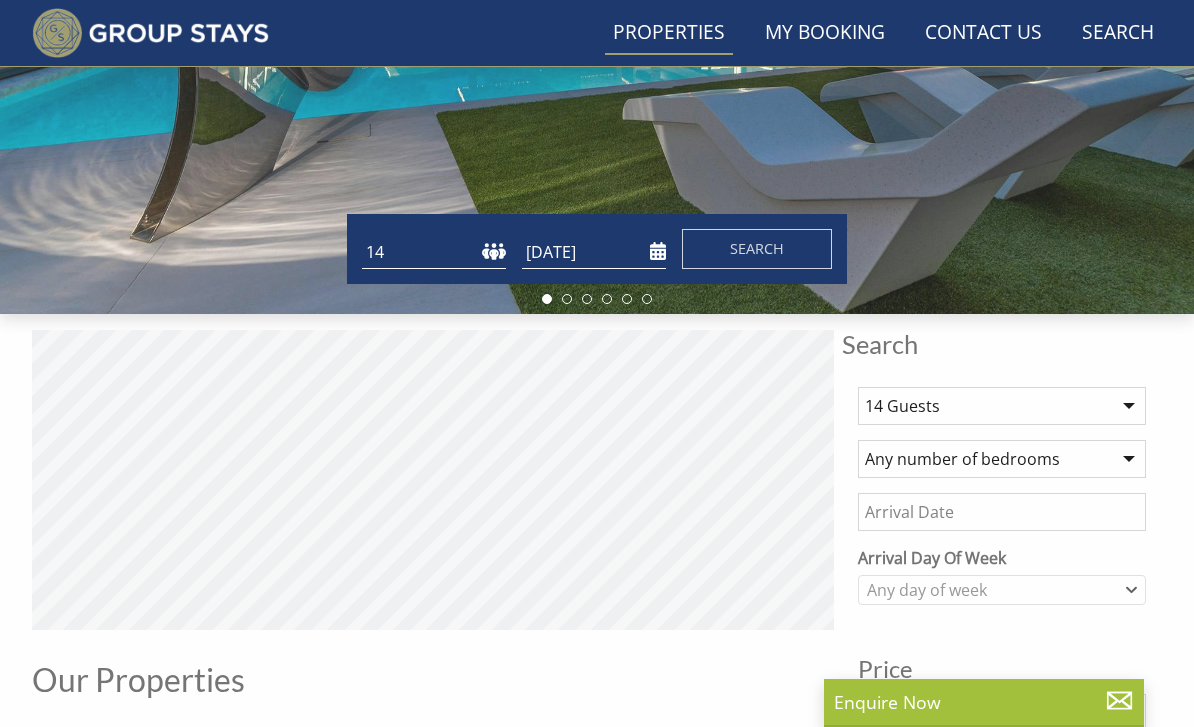 scroll, scrollTop: 432, scrollLeft: 0, axis: vertical 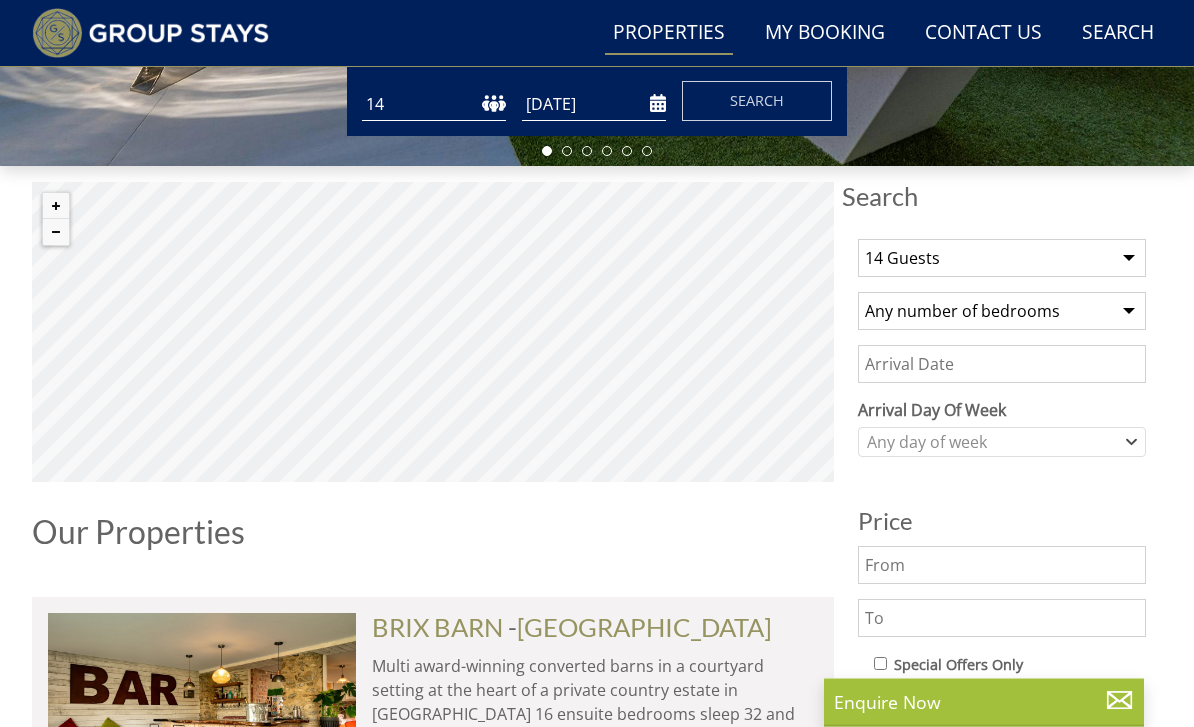 click on "Date" at bounding box center [1002, 365] 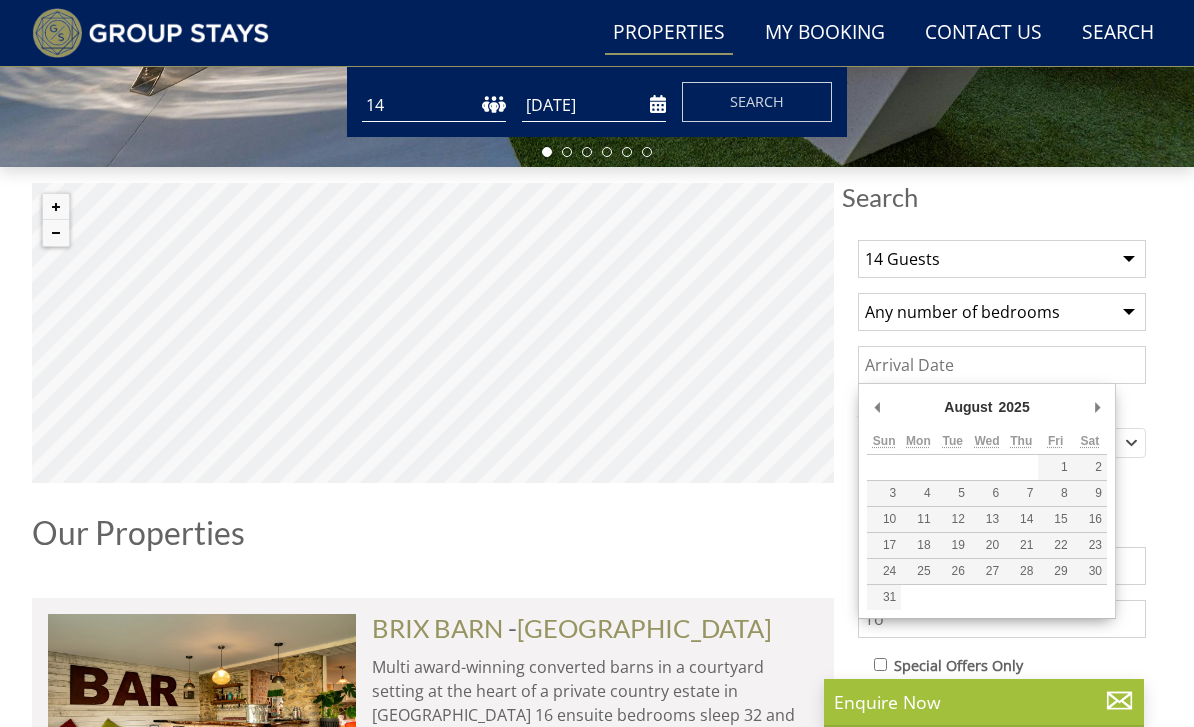 type on "[DATE]" 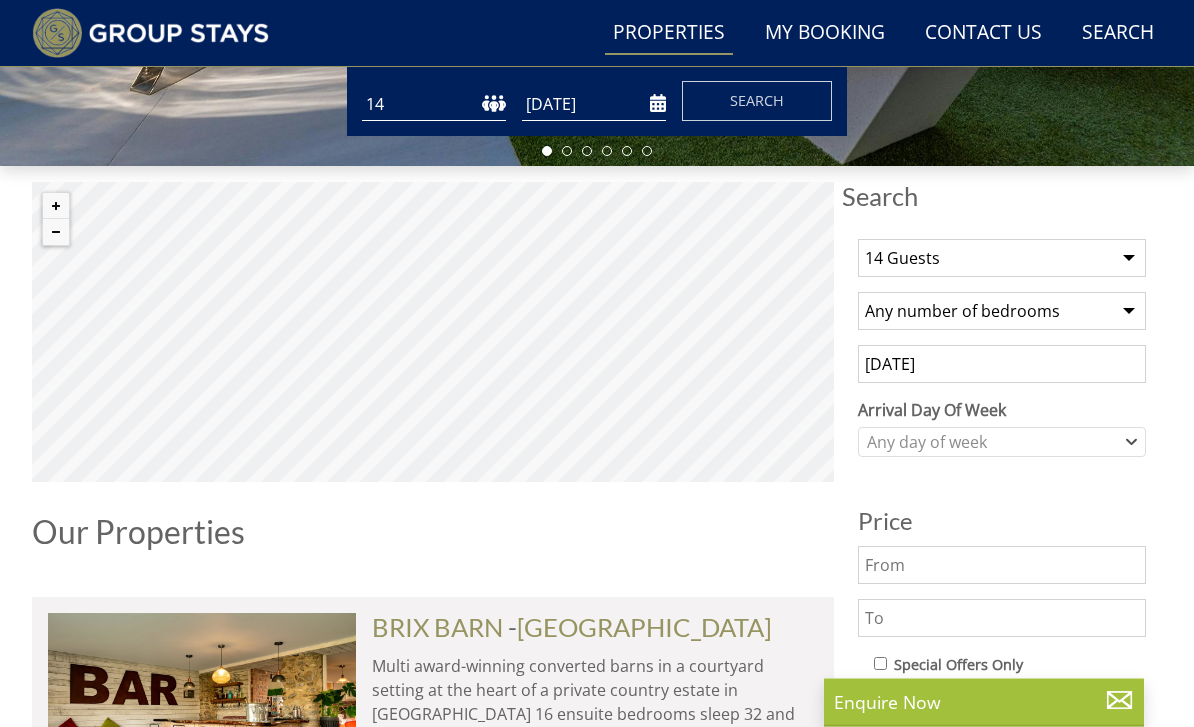 scroll, scrollTop: 614, scrollLeft: 0, axis: vertical 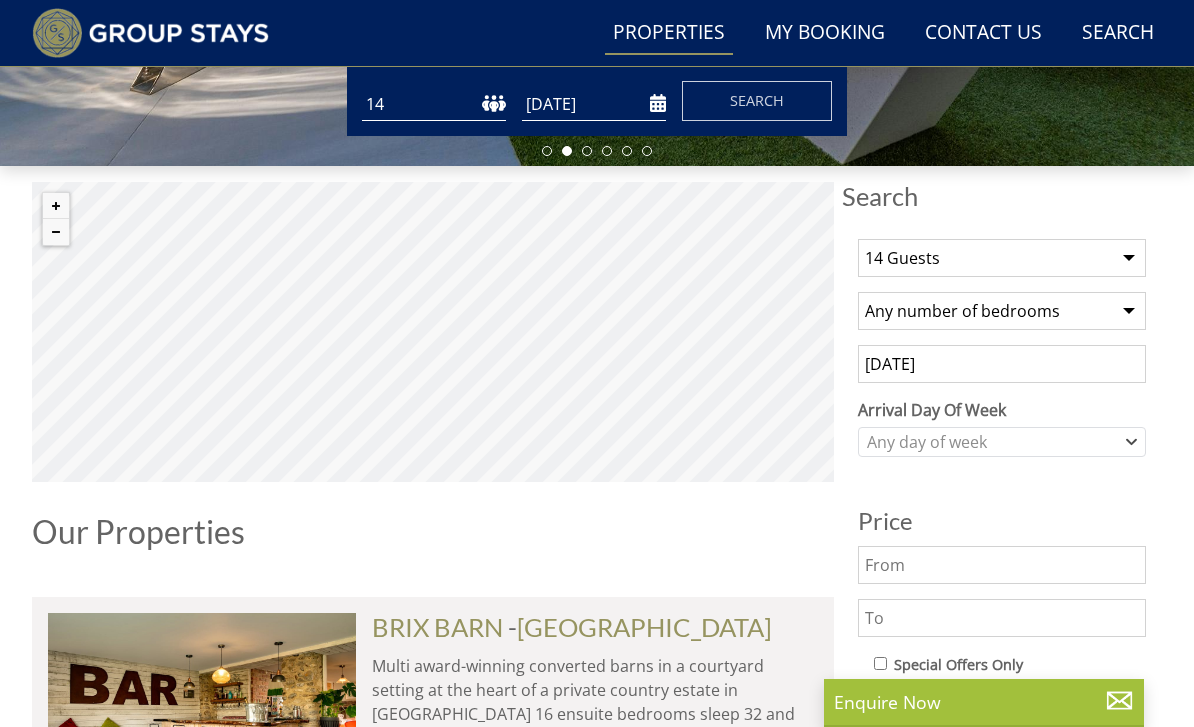 click on "Any day of week" at bounding box center (991, 442) 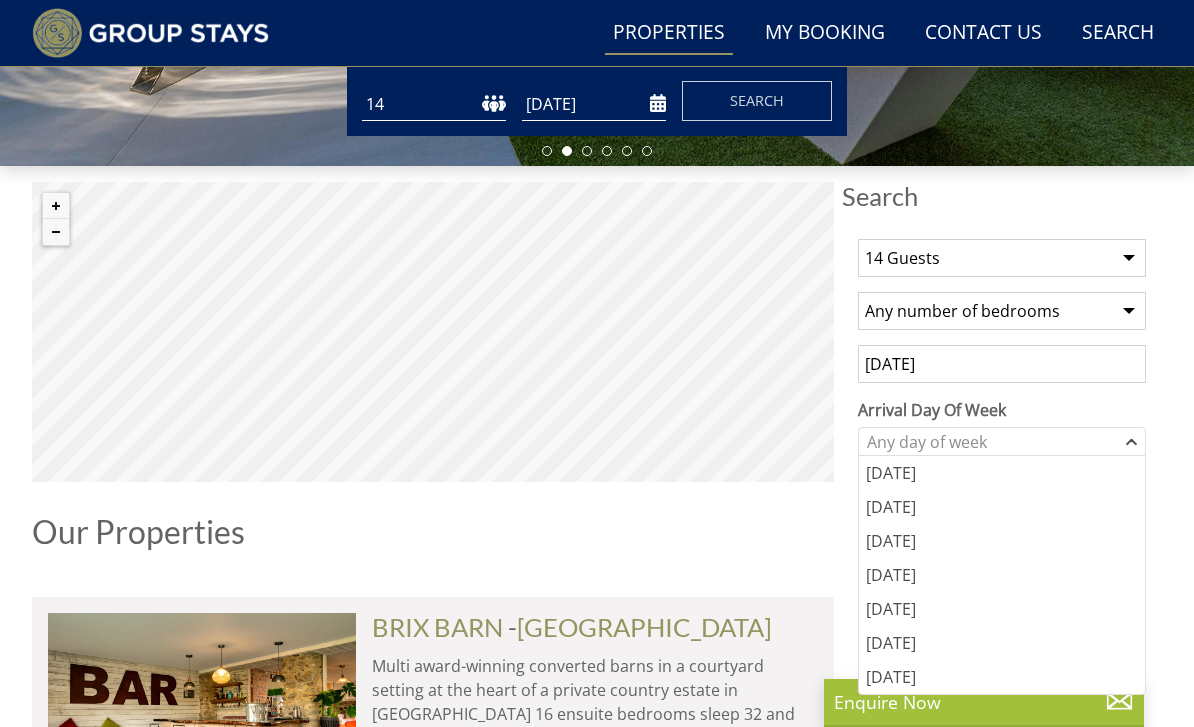 click on "Arrival Day Of Week" at bounding box center [1002, 410] 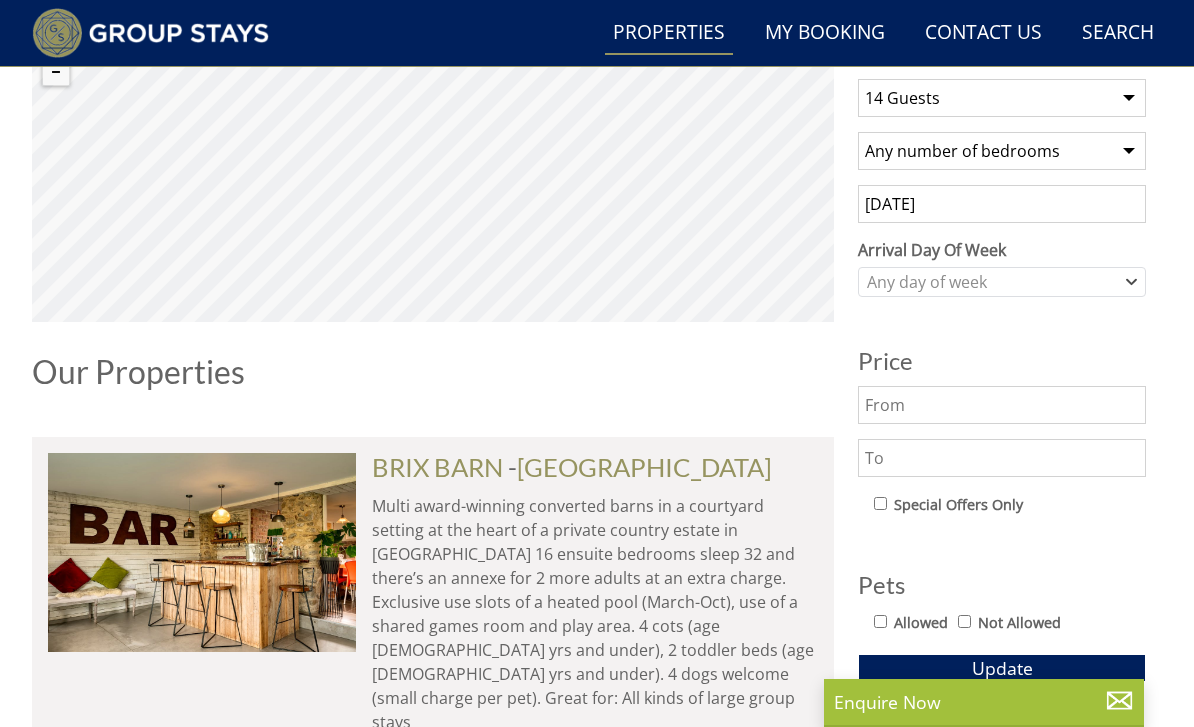 scroll, scrollTop: 821, scrollLeft: 0, axis: vertical 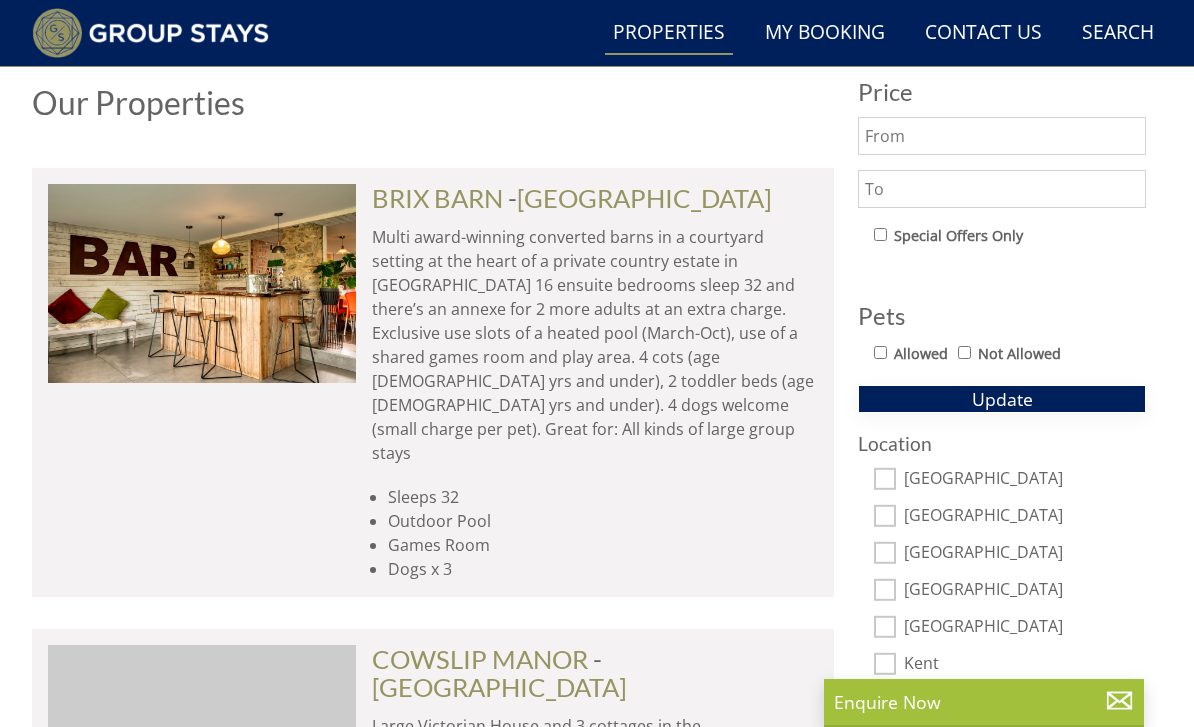 click on "Update" at bounding box center [1002, 399] 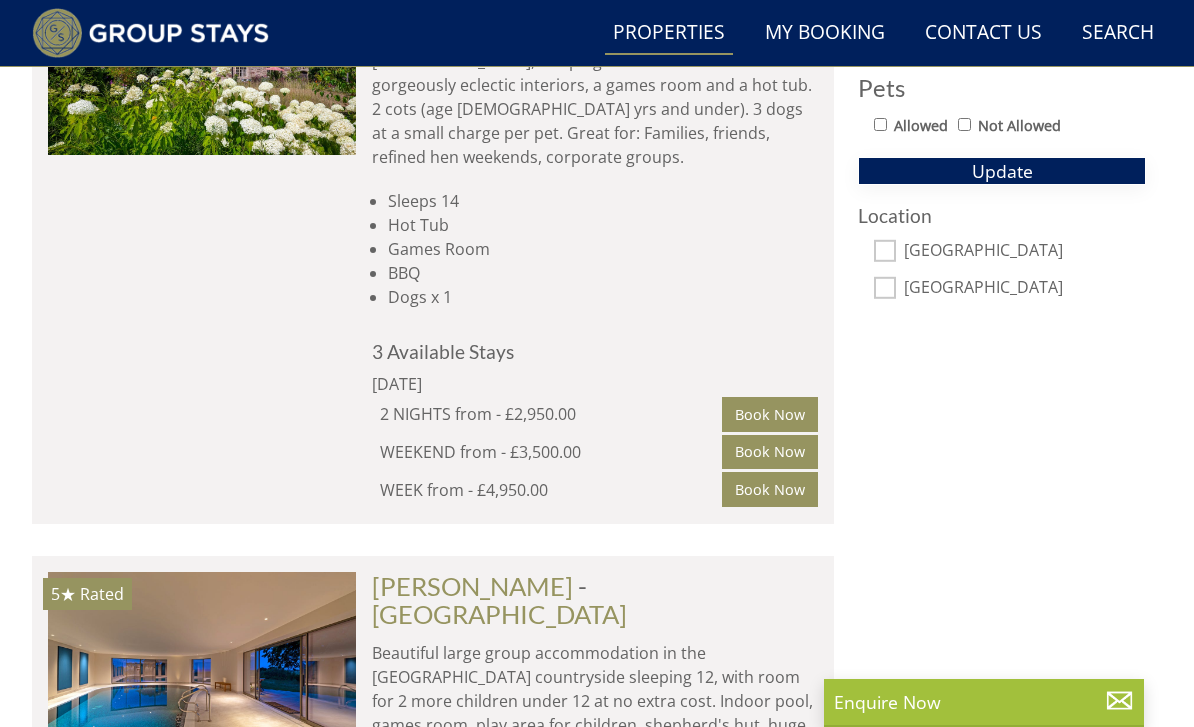 scroll, scrollTop: 1292, scrollLeft: 0, axis: vertical 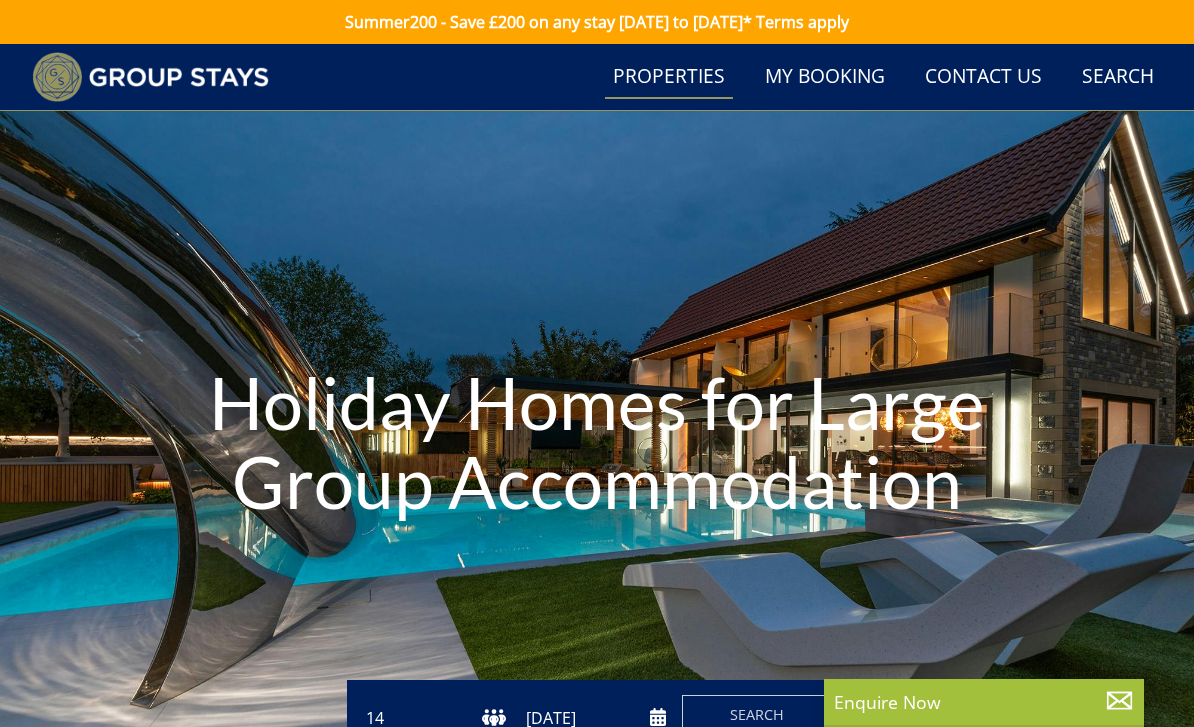 select on "14" 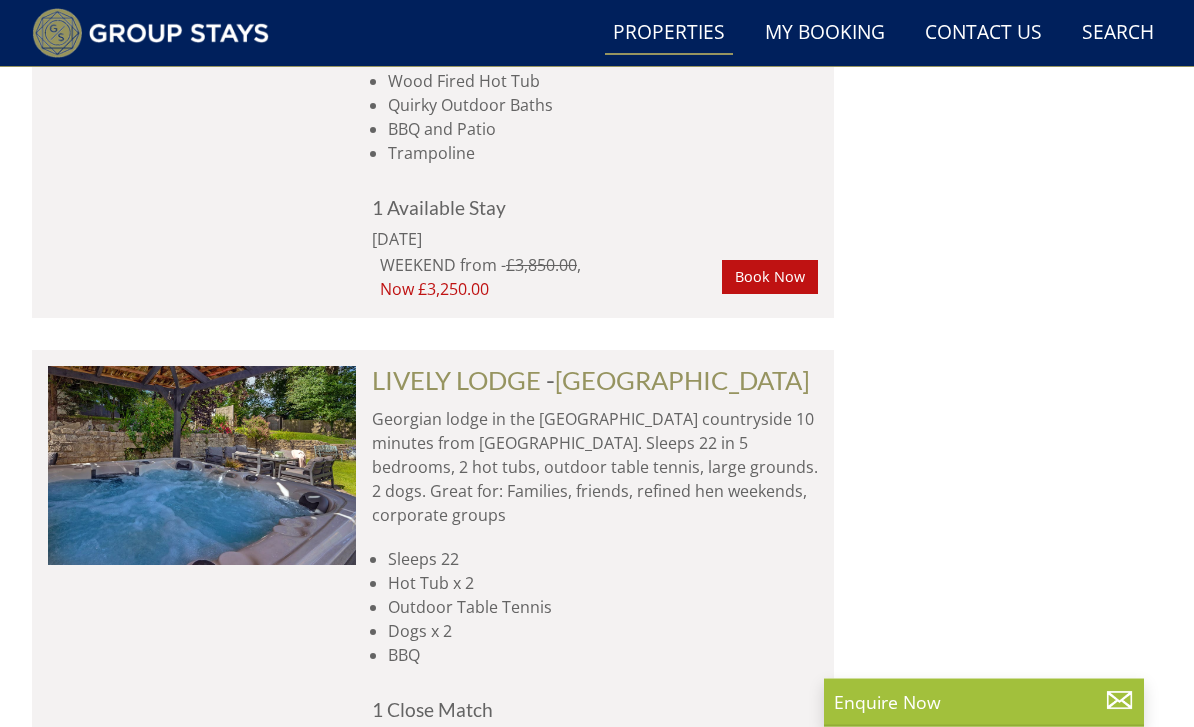 scroll, scrollTop: 2686, scrollLeft: 0, axis: vertical 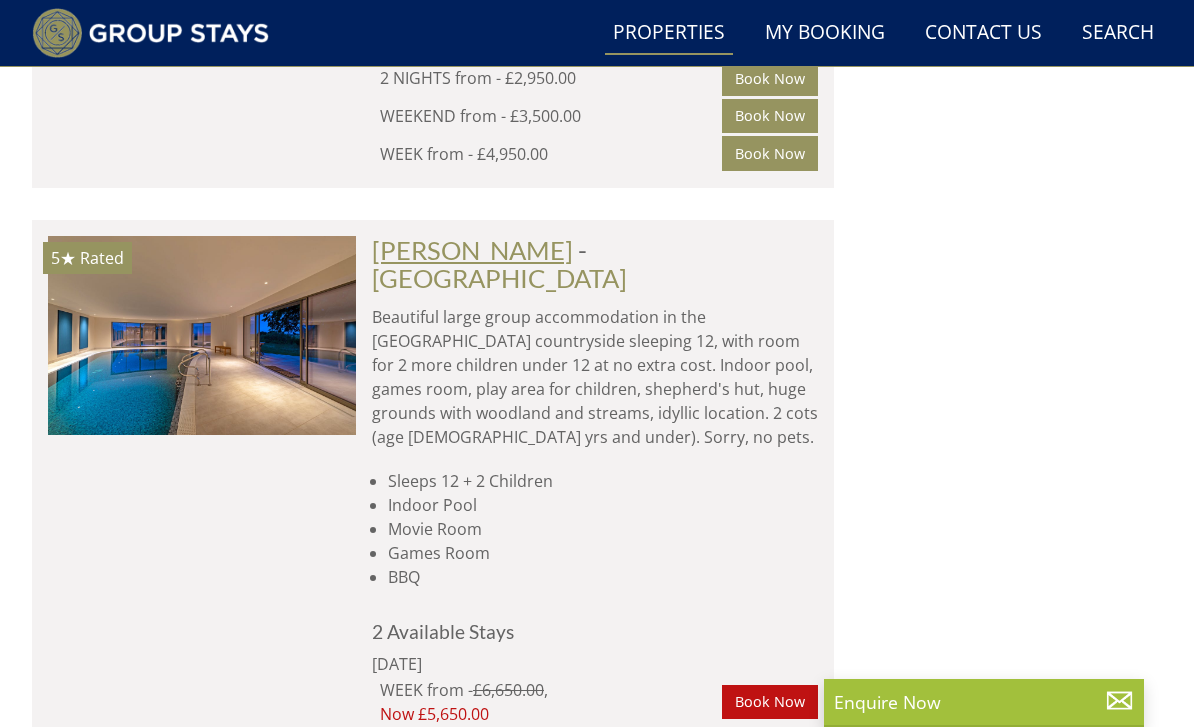 click on "[PERSON_NAME]" at bounding box center (472, 250) 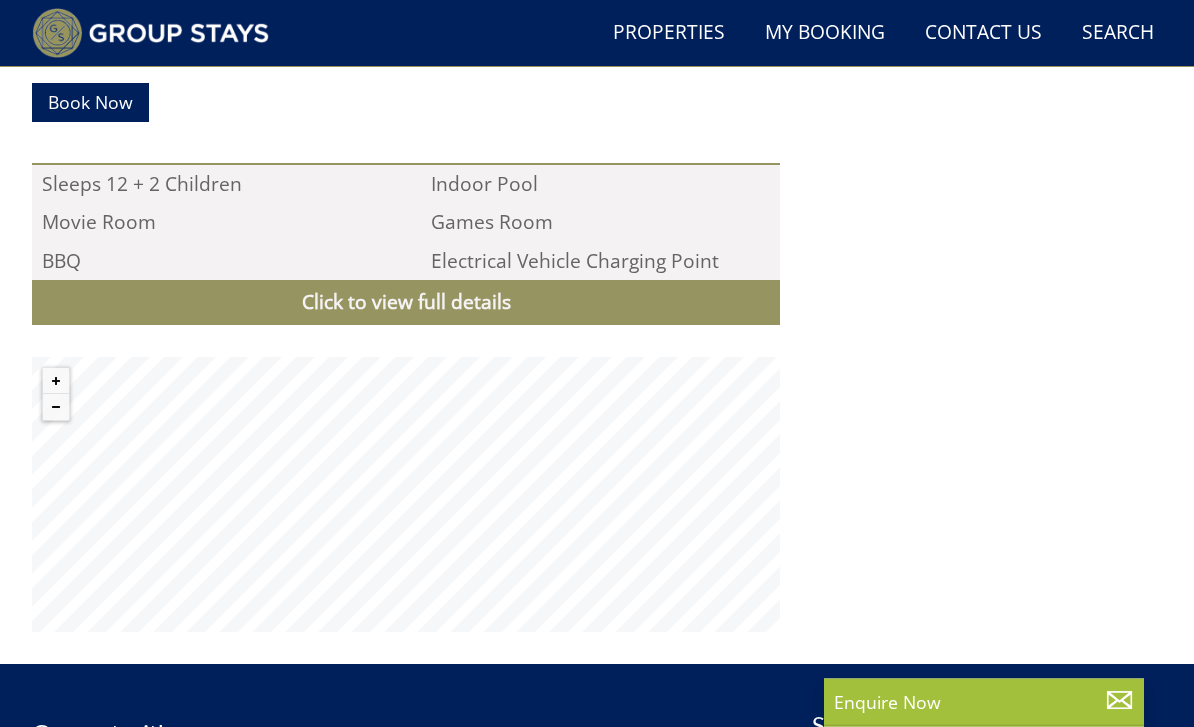 scroll, scrollTop: 2001, scrollLeft: 0, axis: vertical 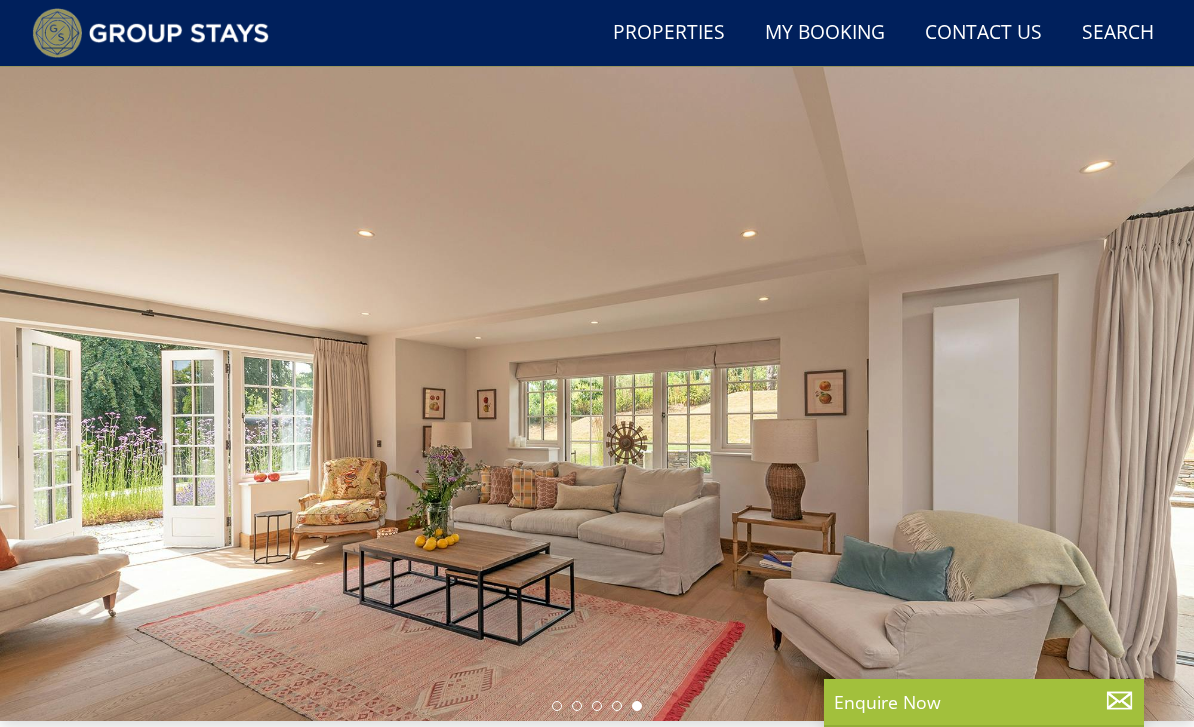select on "14" 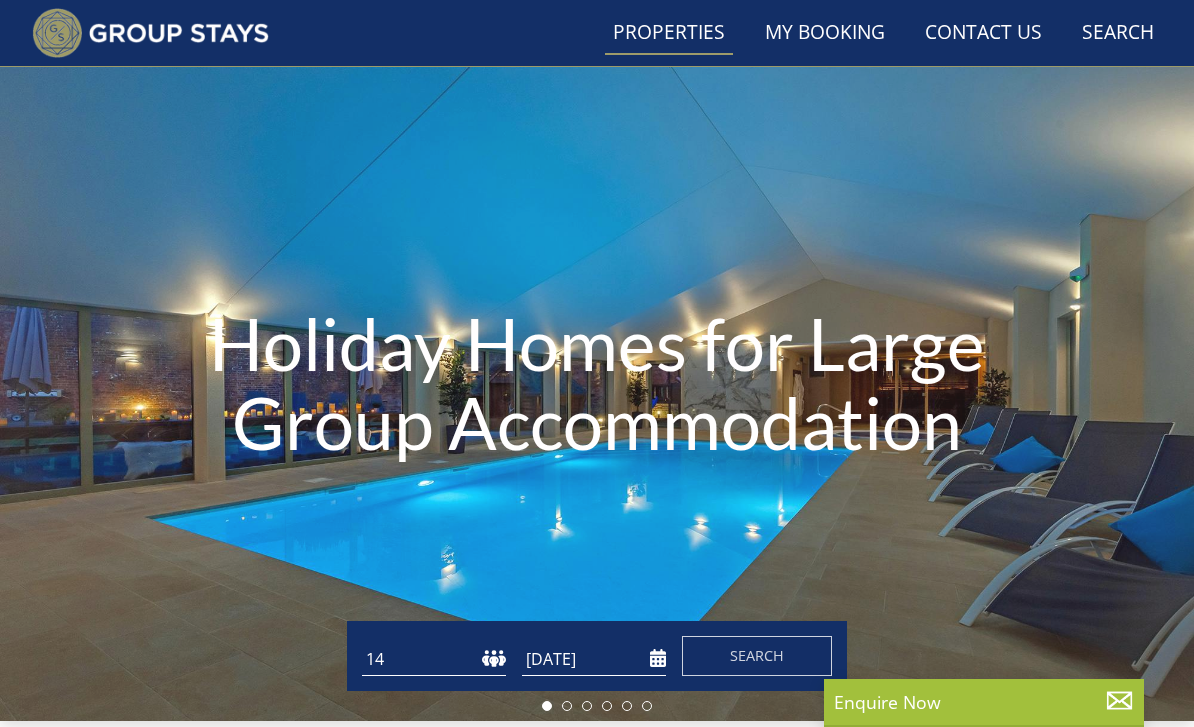 scroll, scrollTop: 21, scrollLeft: 0, axis: vertical 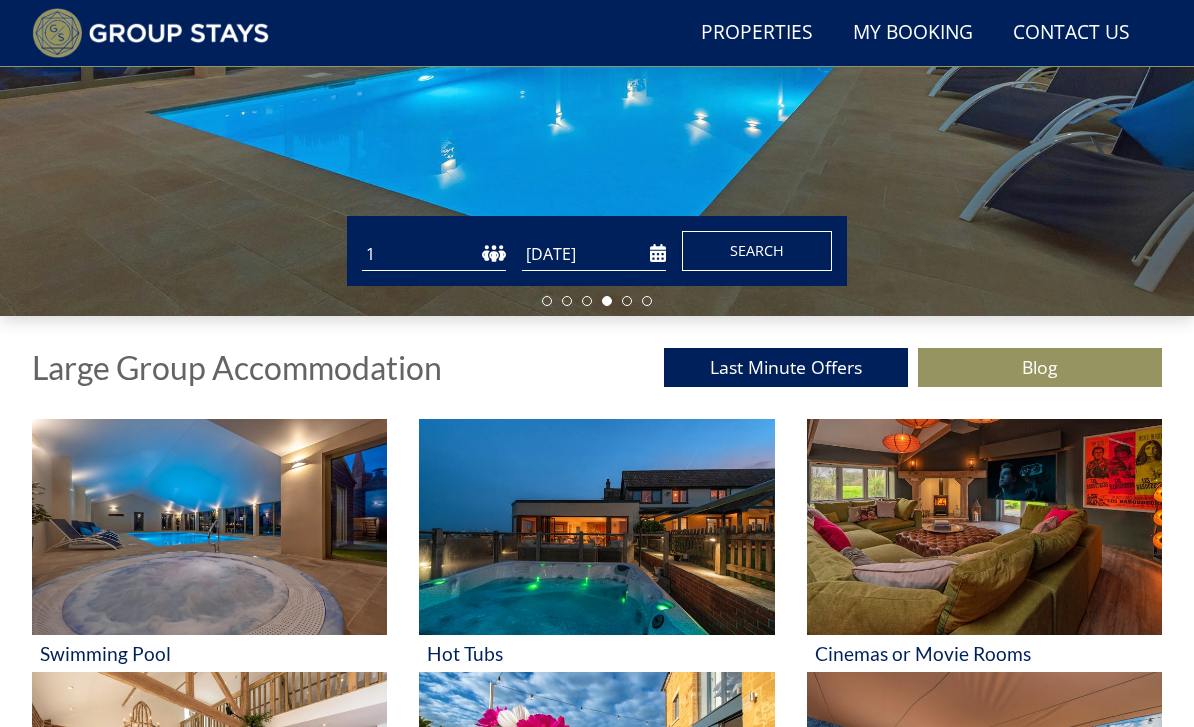 click on "Search" at bounding box center [757, 251] 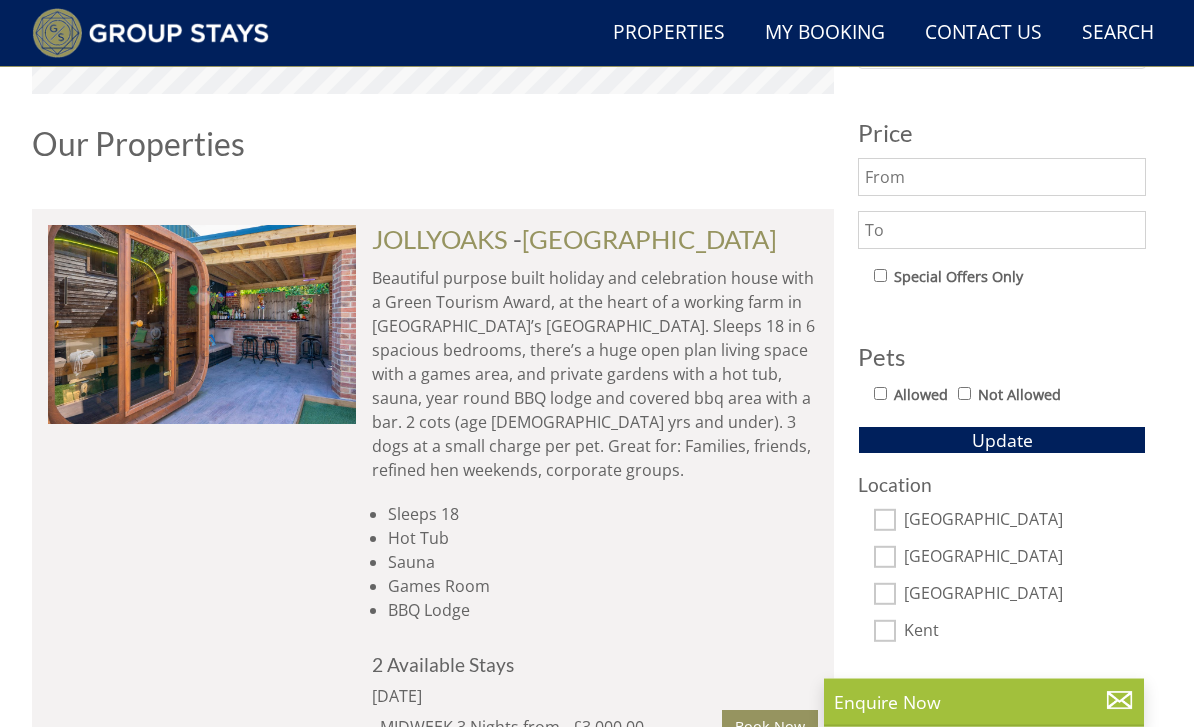 scroll, scrollTop: 1003, scrollLeft: 0, axis: vertical 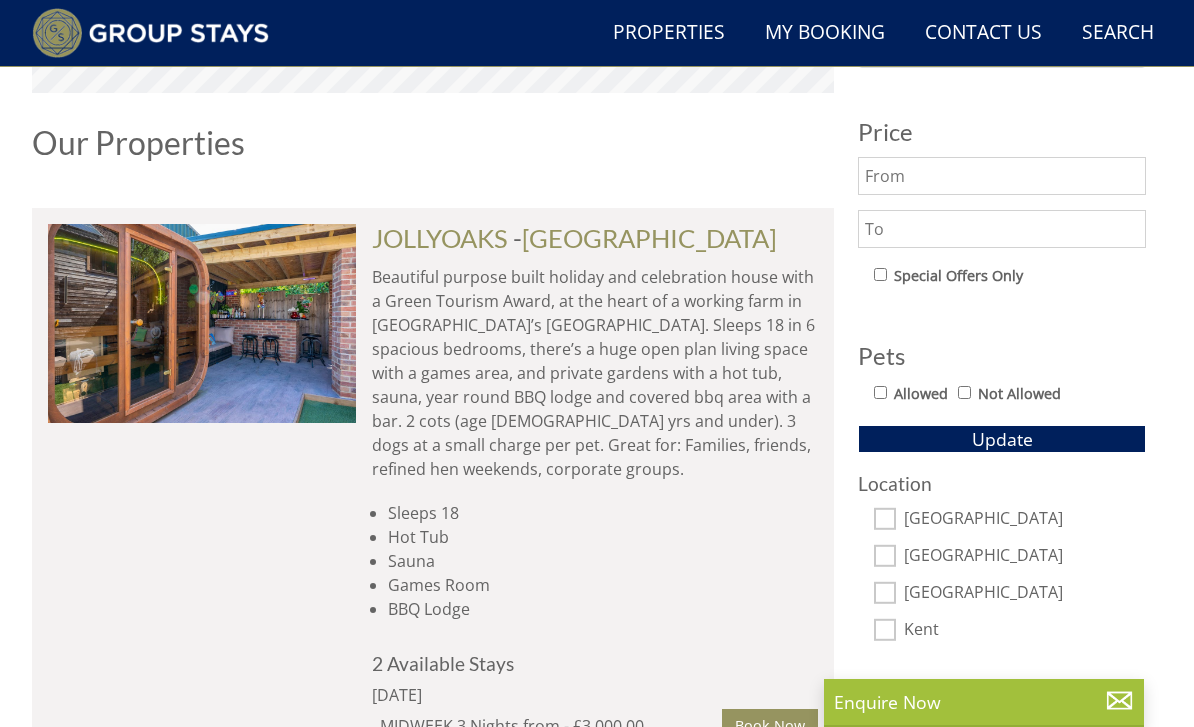 click on "[GEOGRAPHIC_DATA]" at bounding box center [1025, 520] 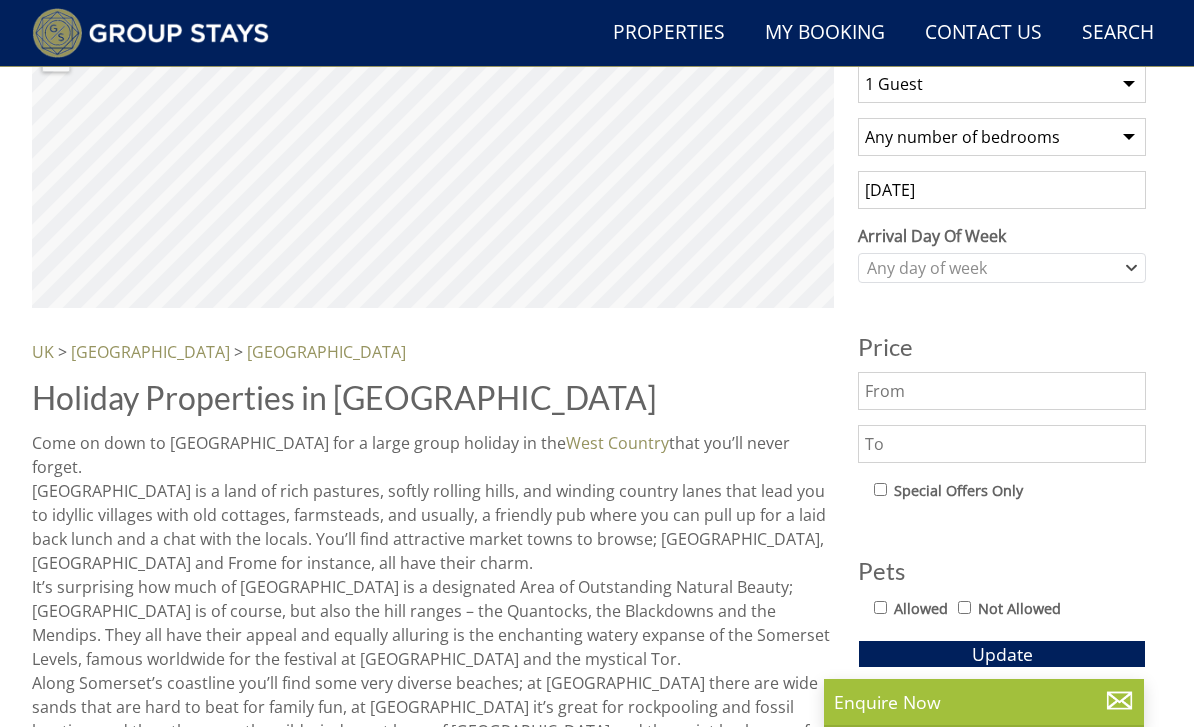 click on "[DATE]" at bounding box center (1002, 190) 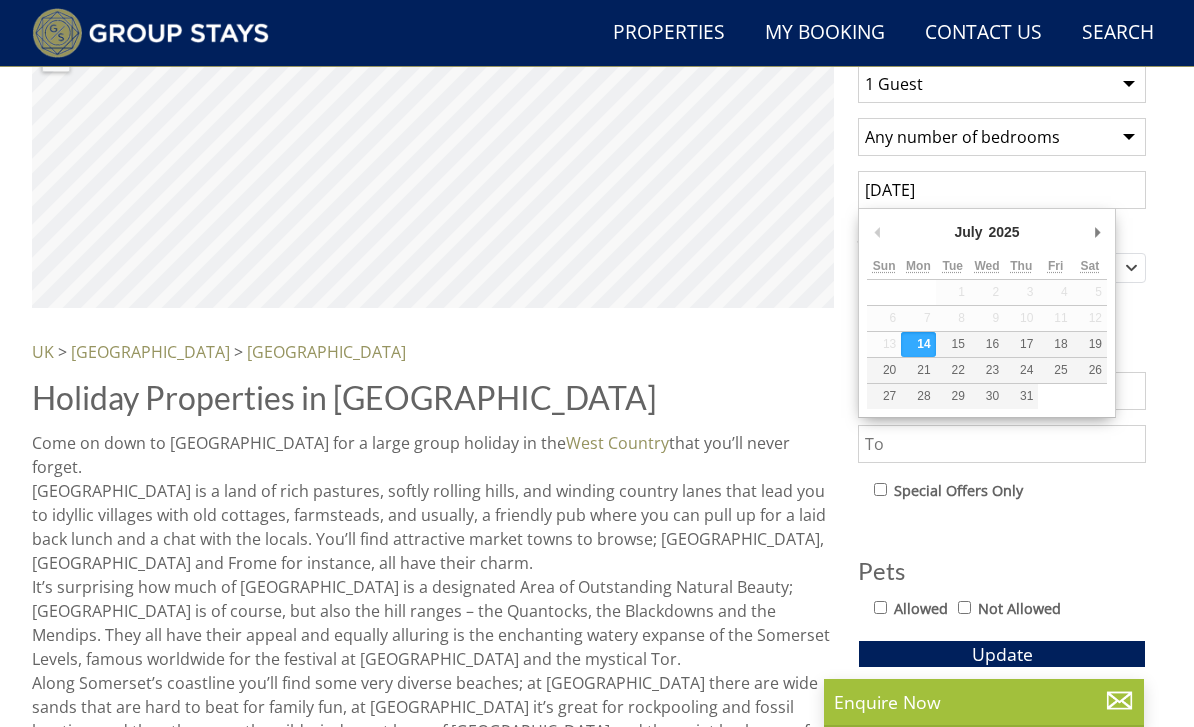 scroll, scrollTop: 787, scrollLeft: 0, axis: vertical 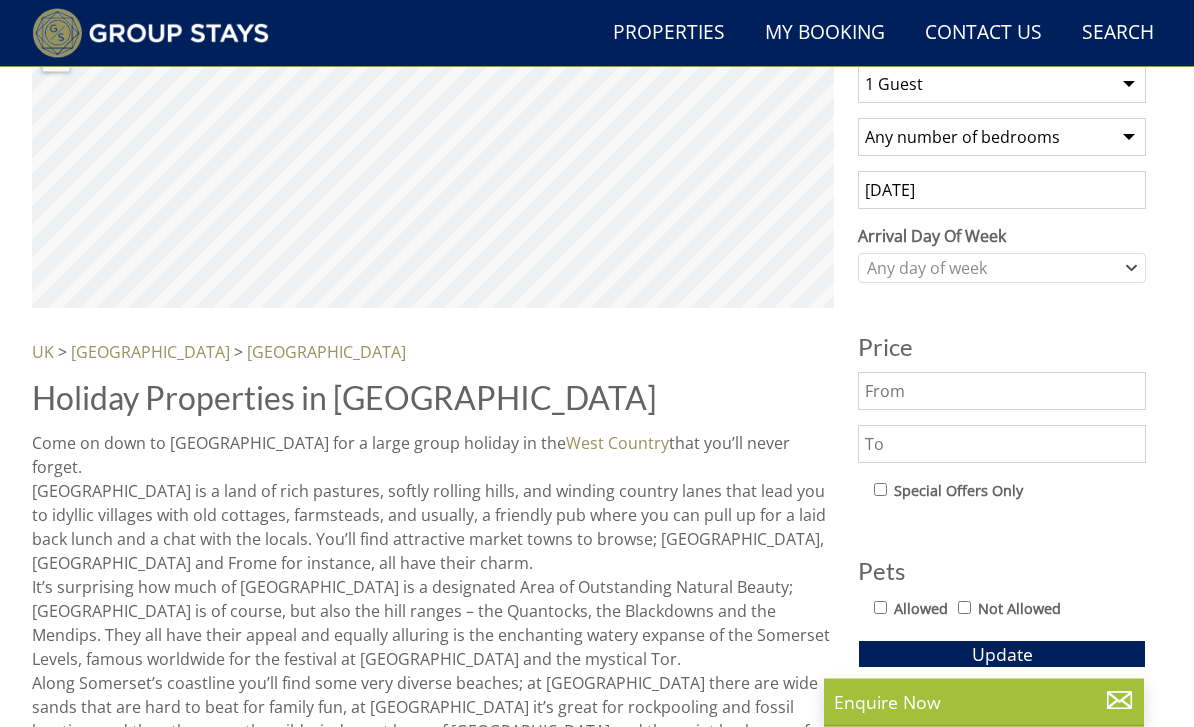 click on "[DATE]" at bounding box center (1002, 191) 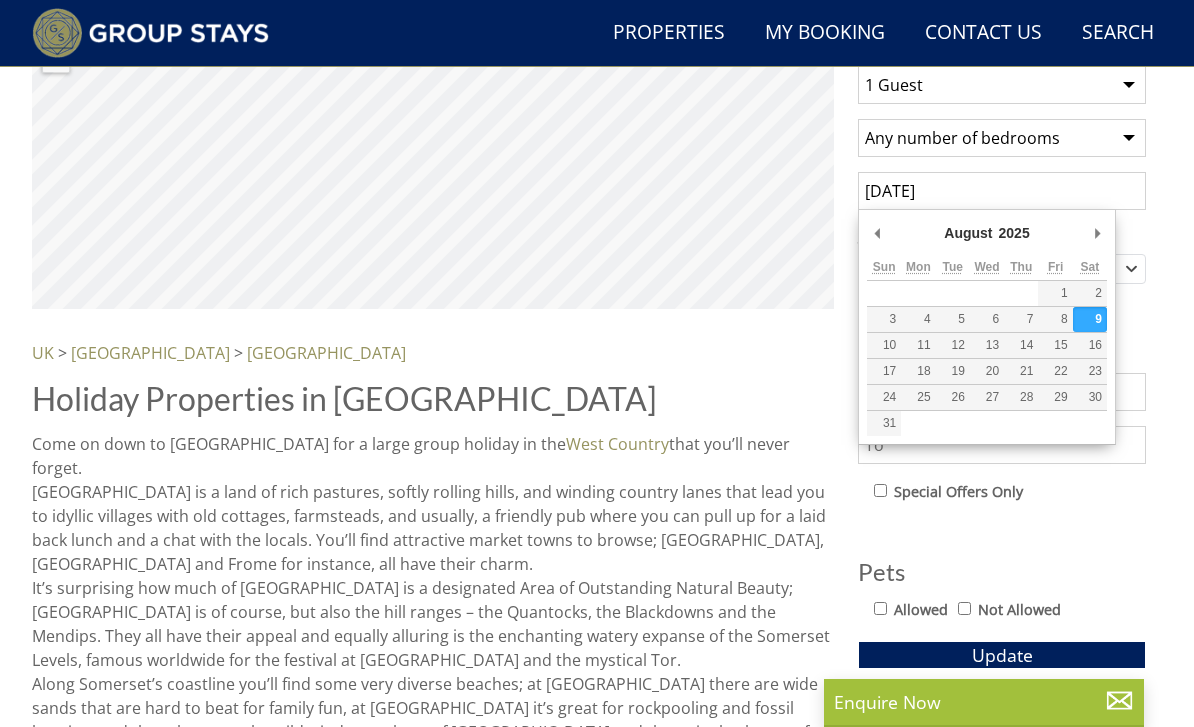 type on "[DATE]" 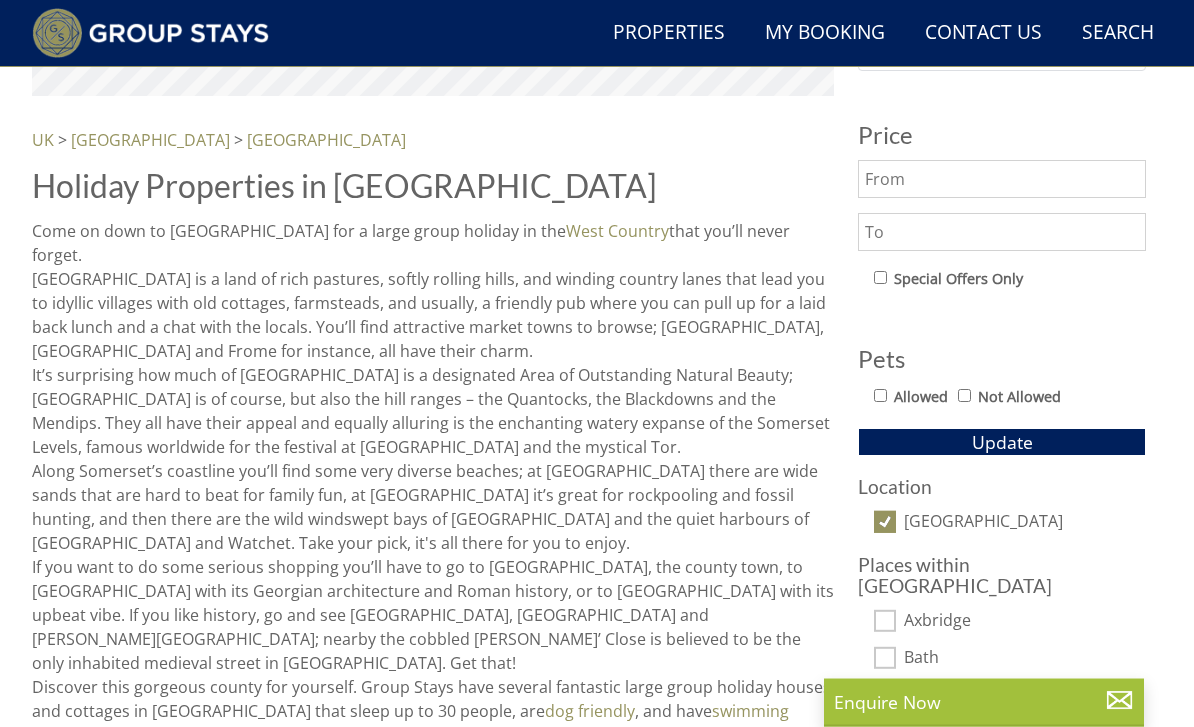 scroll, scrollTop: 1000, scrollLeft: 0, axis: vertical 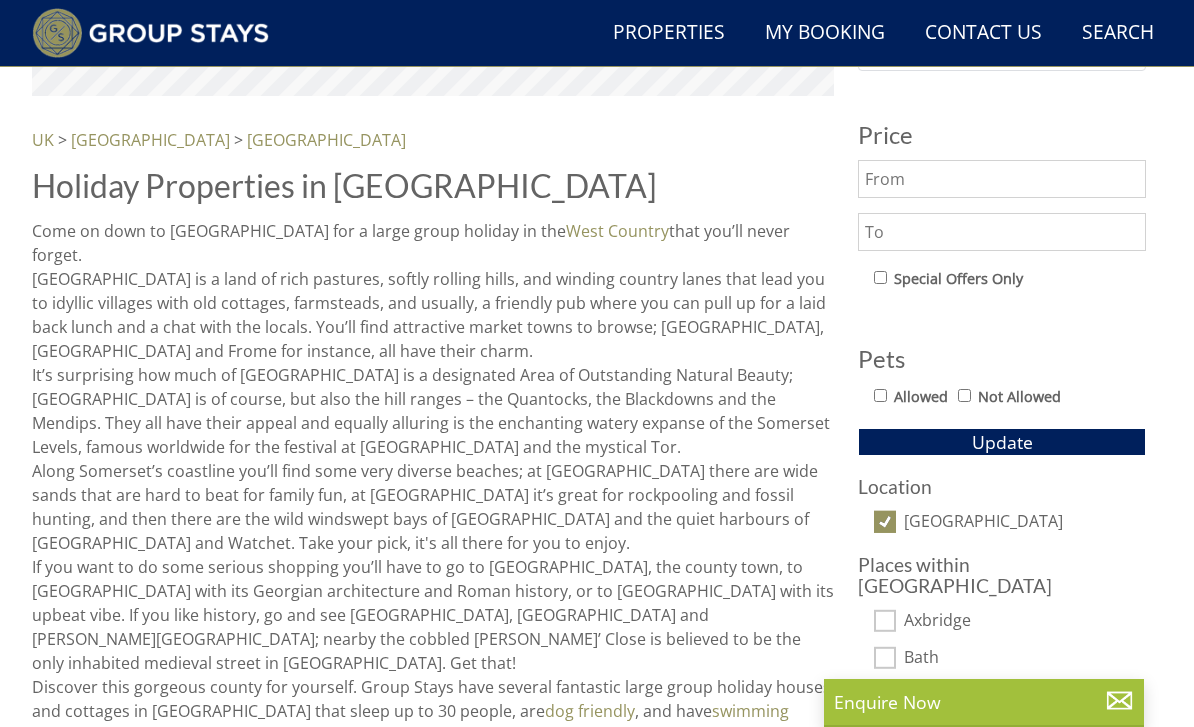 click on "[GEOGRAPHIC_DATA]" at bounding box center (1025, 523) 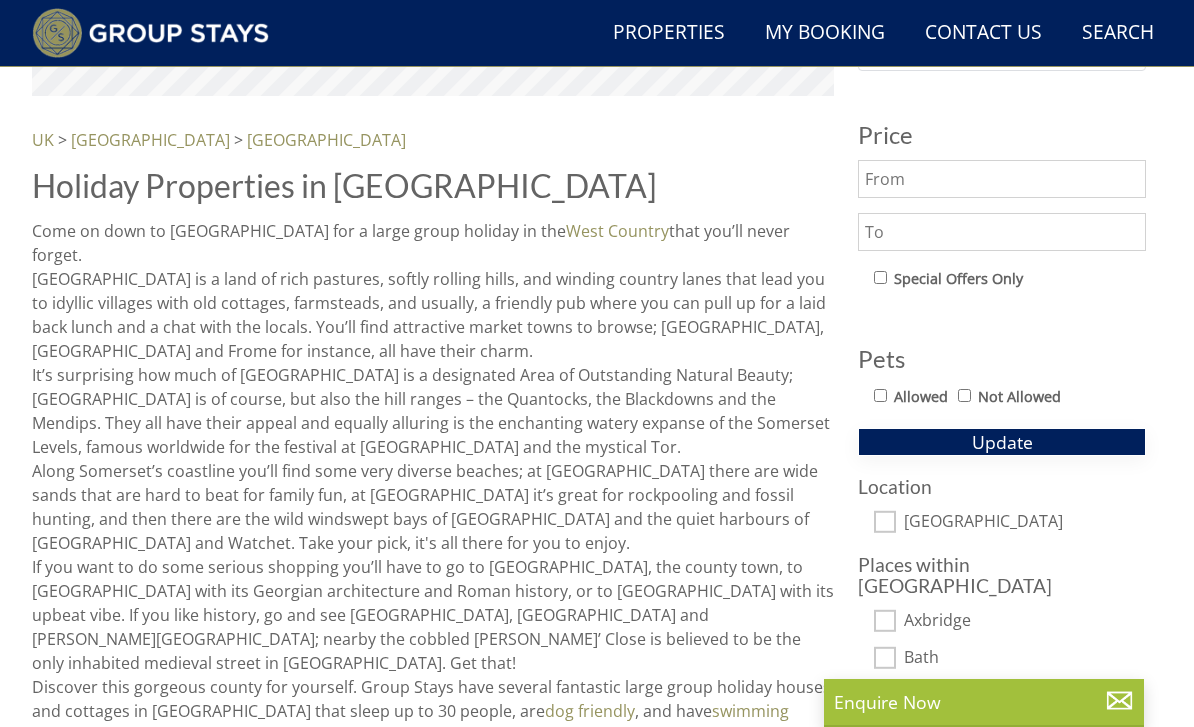 click on "Update" at bounding box center (1002, 442) 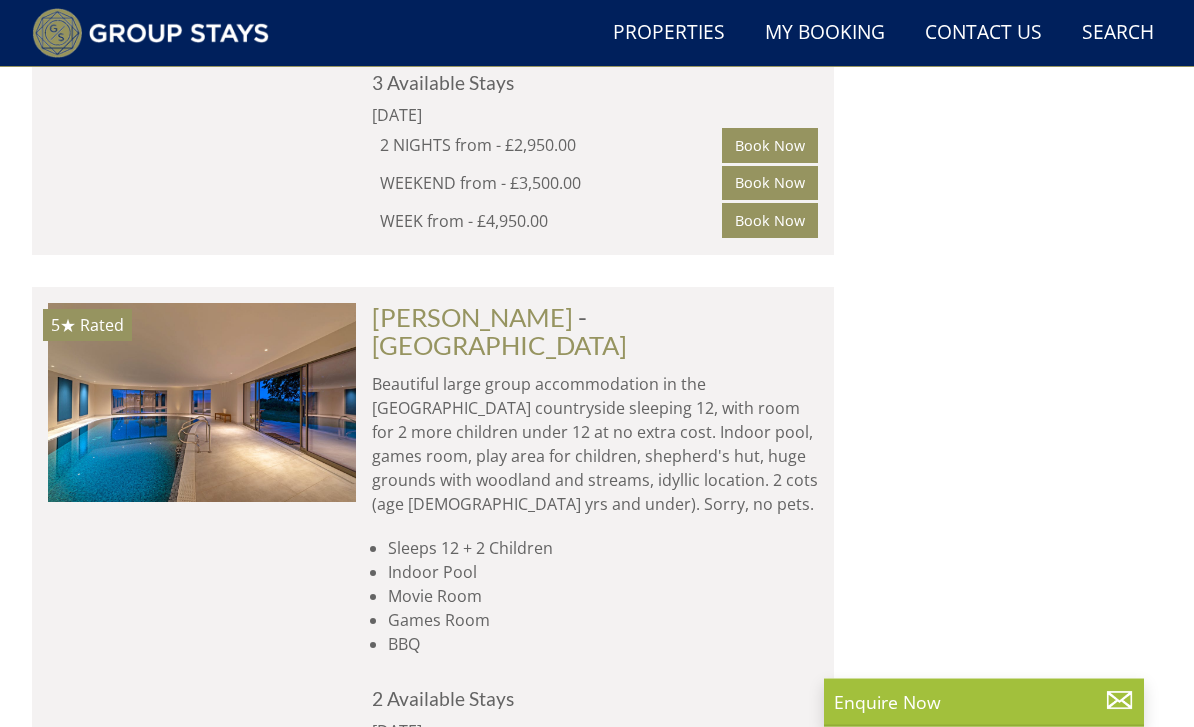 scroll, scrollTop: 1540, scrollLeft: 0, axis: vertical 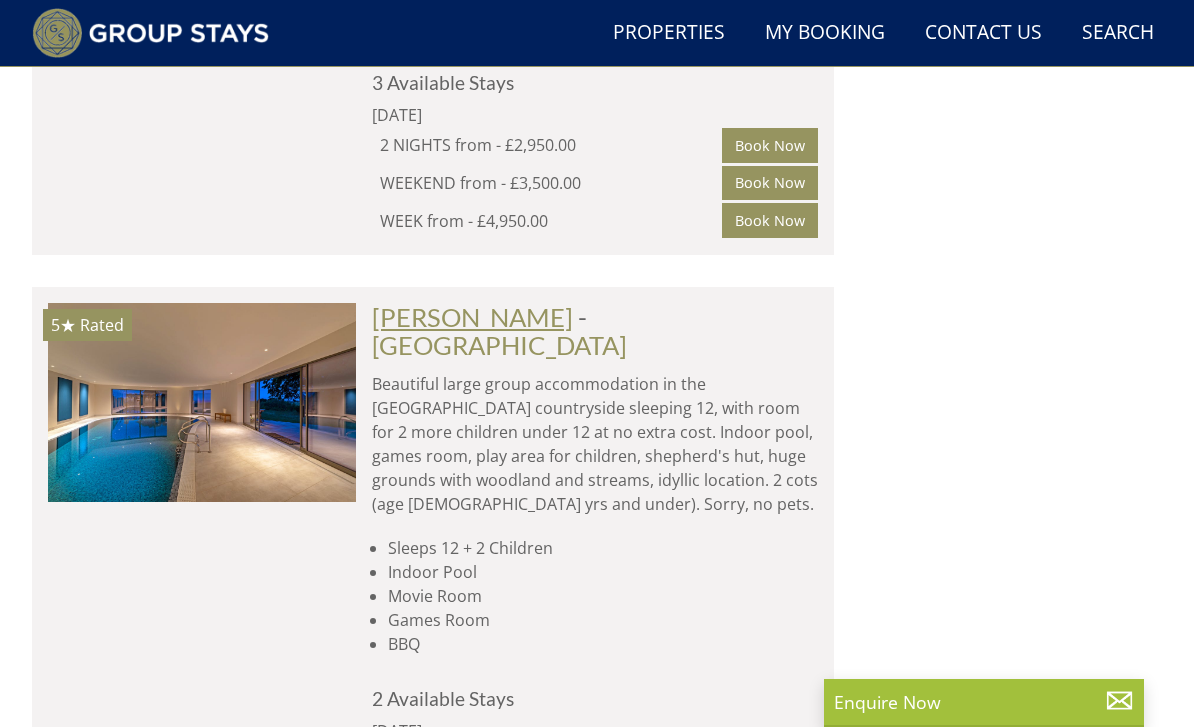click on "[PERSON_NAME]" at bounding box center [472, 317] 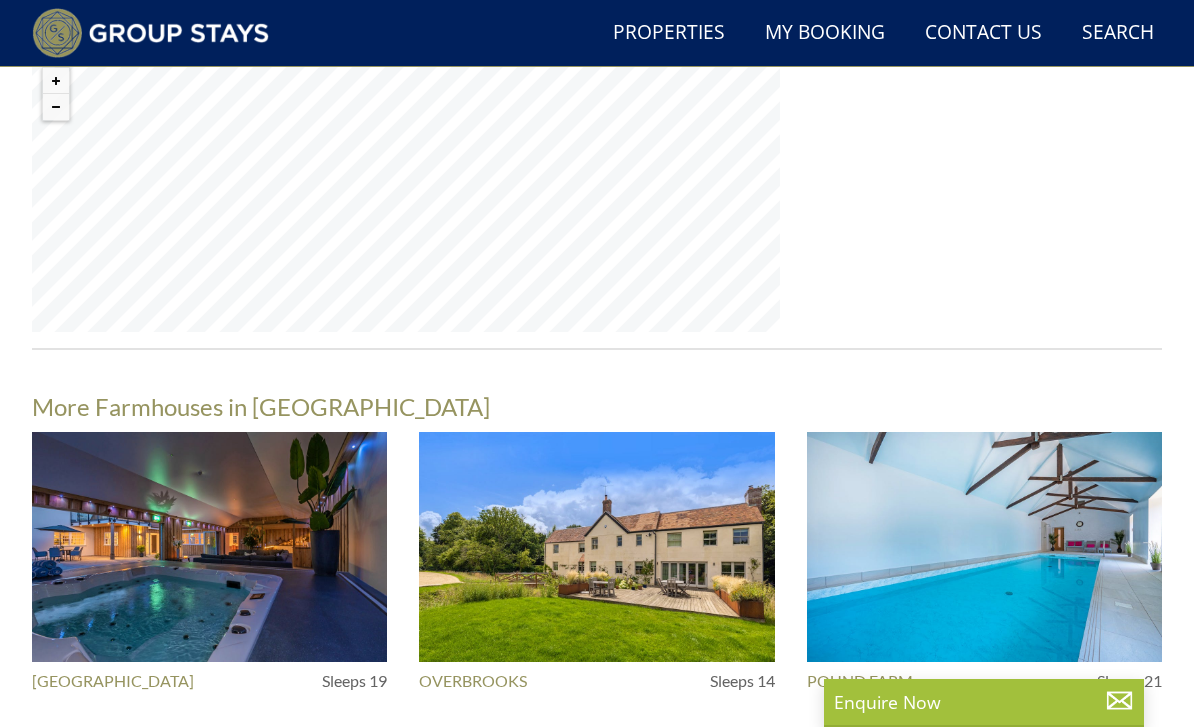 scroll, scrollTop: 2329, scrollLeft: 0, axis: vertical 